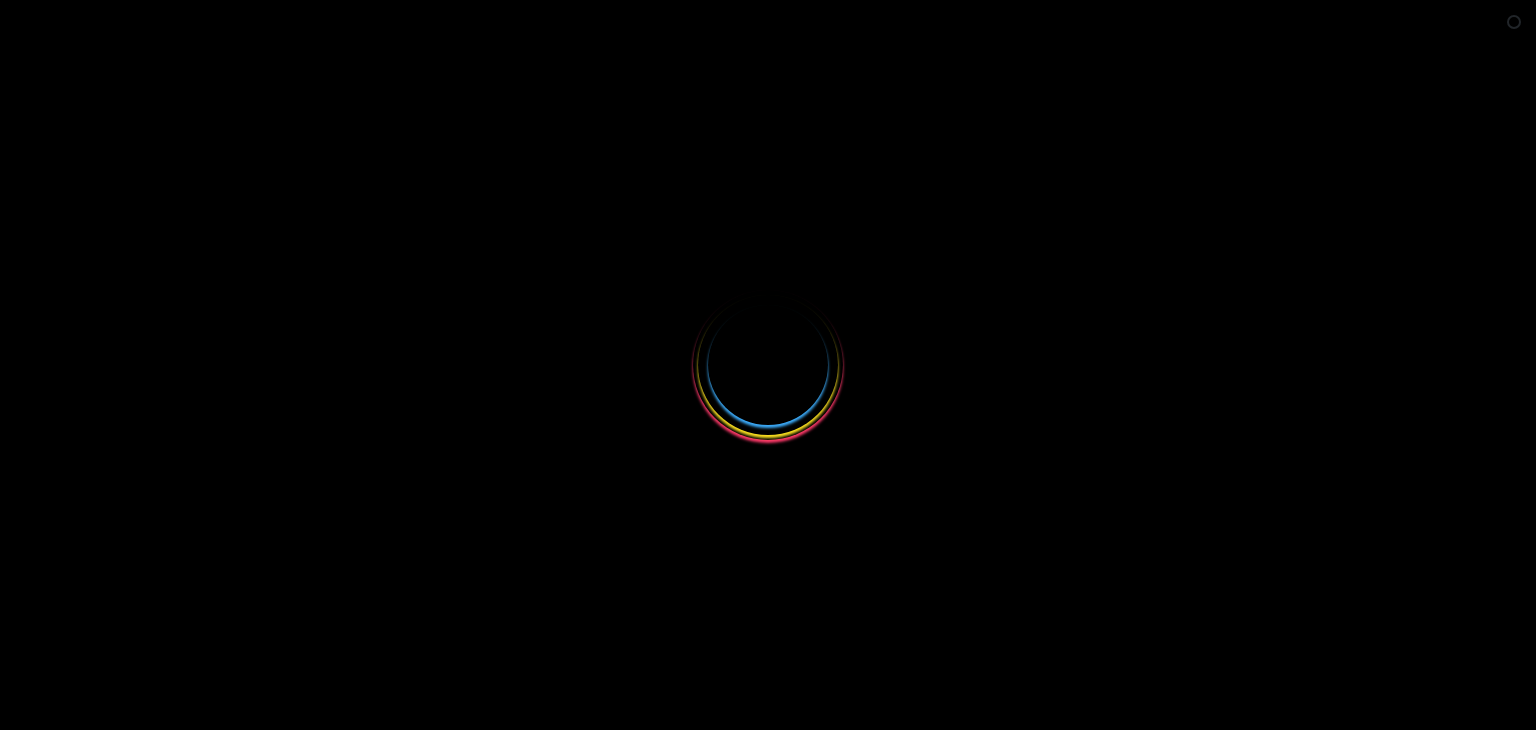 scroll, scrollTop: 0, scrollLeft: 0, axis: both 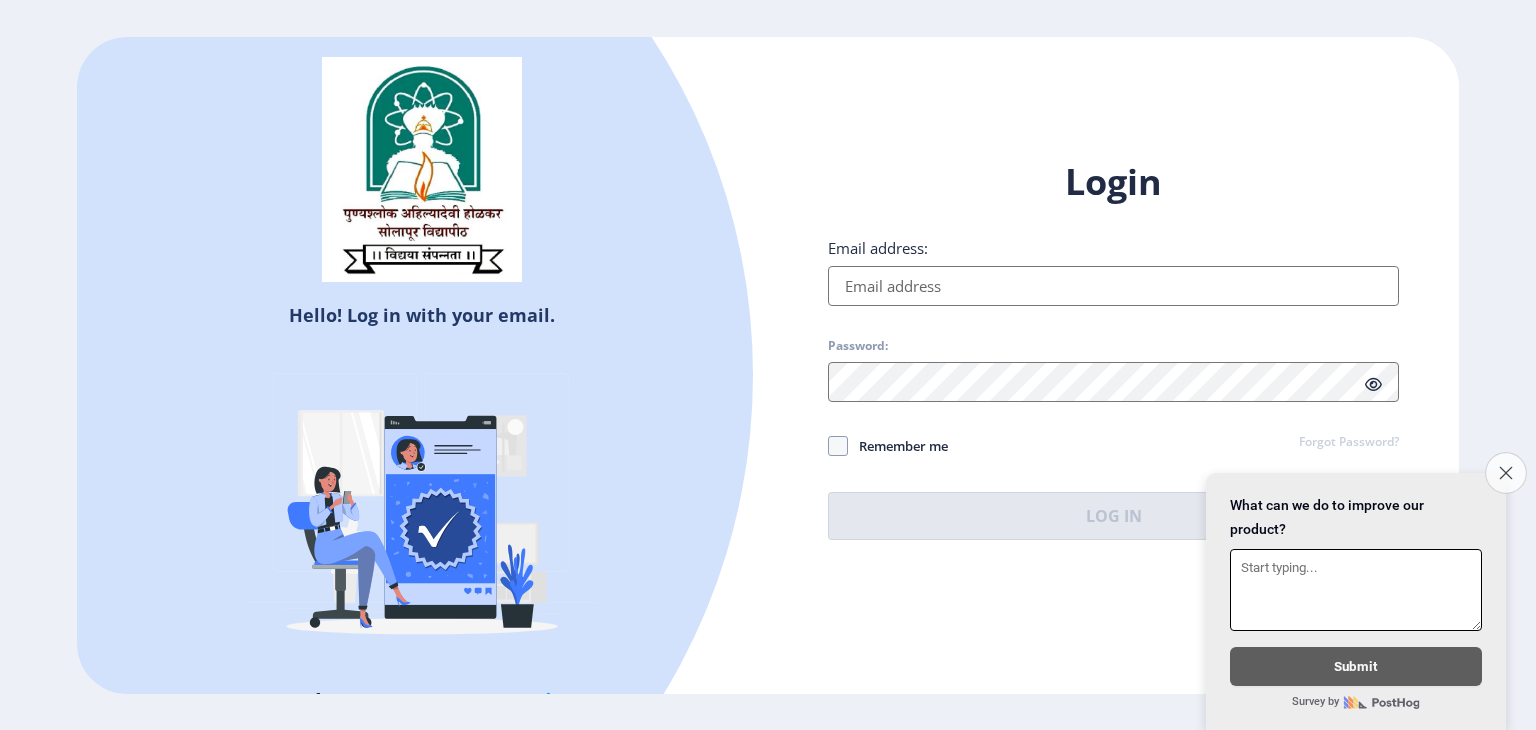 click on "Close survey" 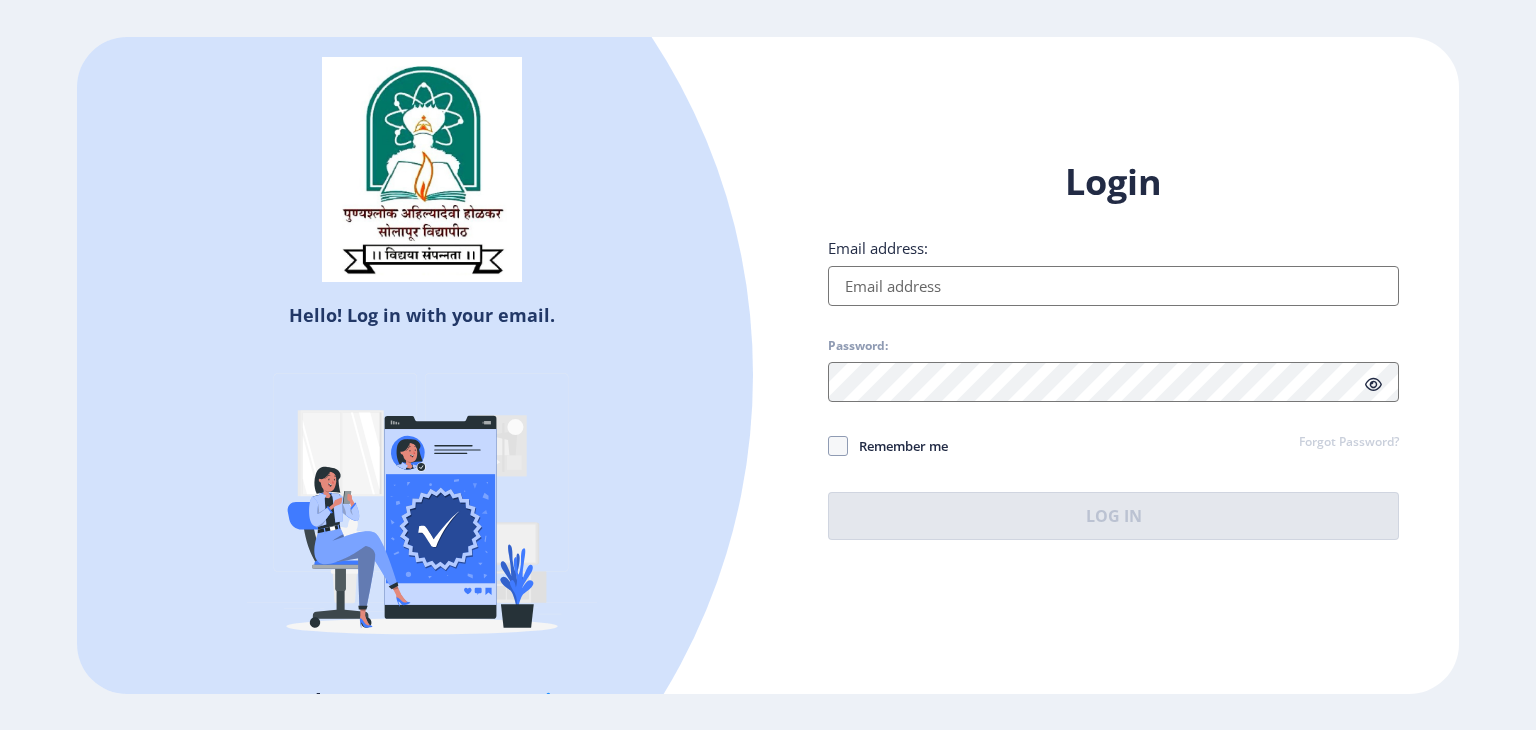 click on "Email address:" at bounding box center [1113, 286] 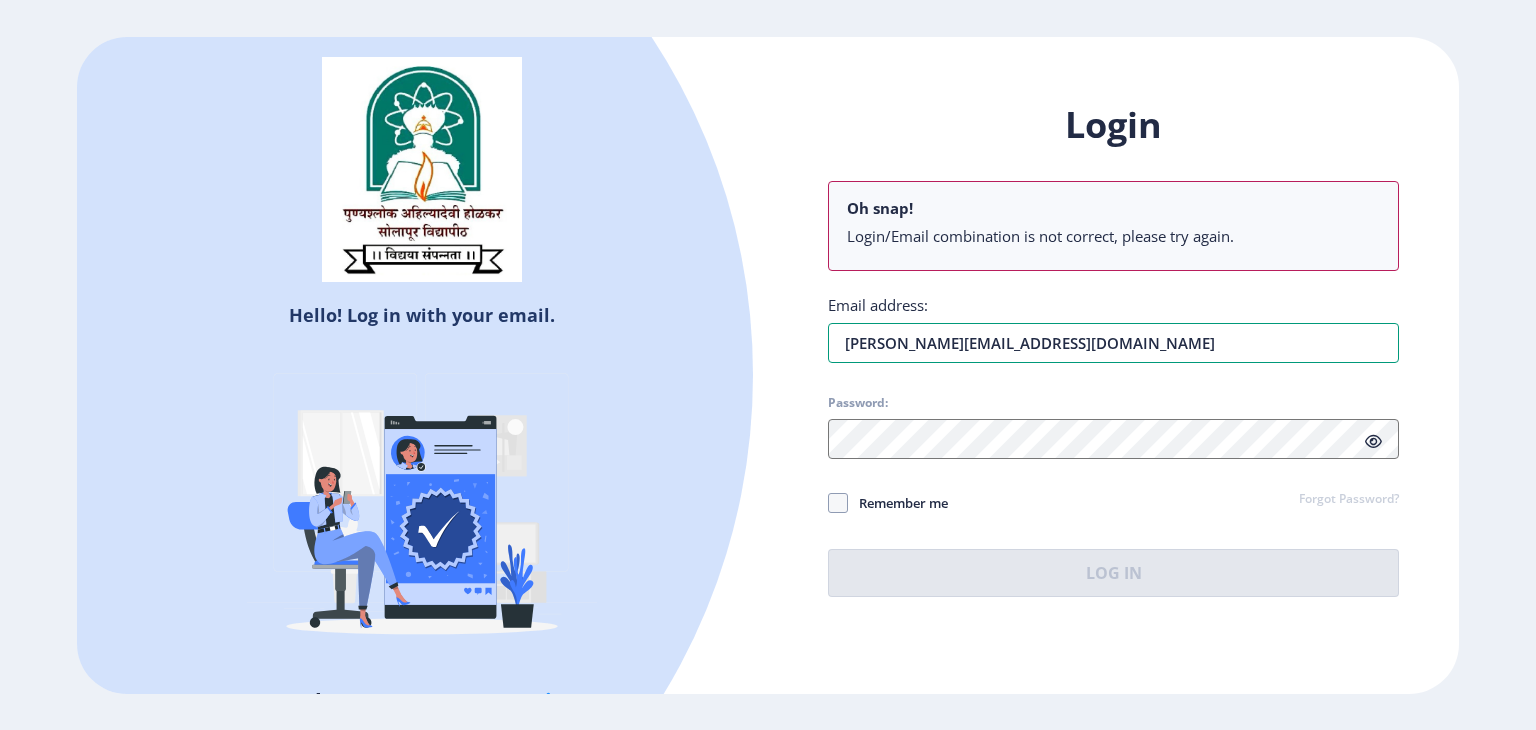 type on "[PERSON_NAME][EMAIL_ADDRESS][DOMAIN_NAME]" 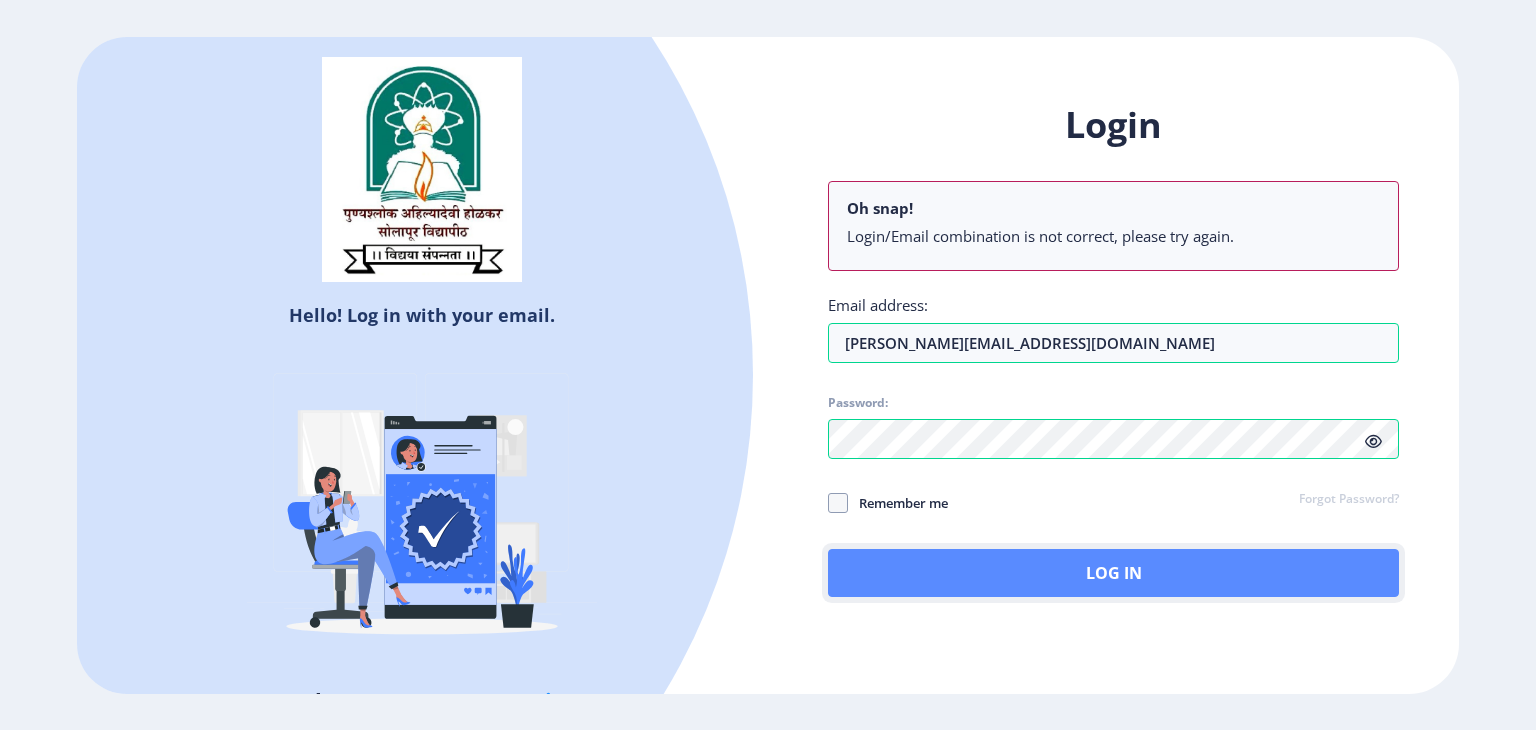 click on "Log In" 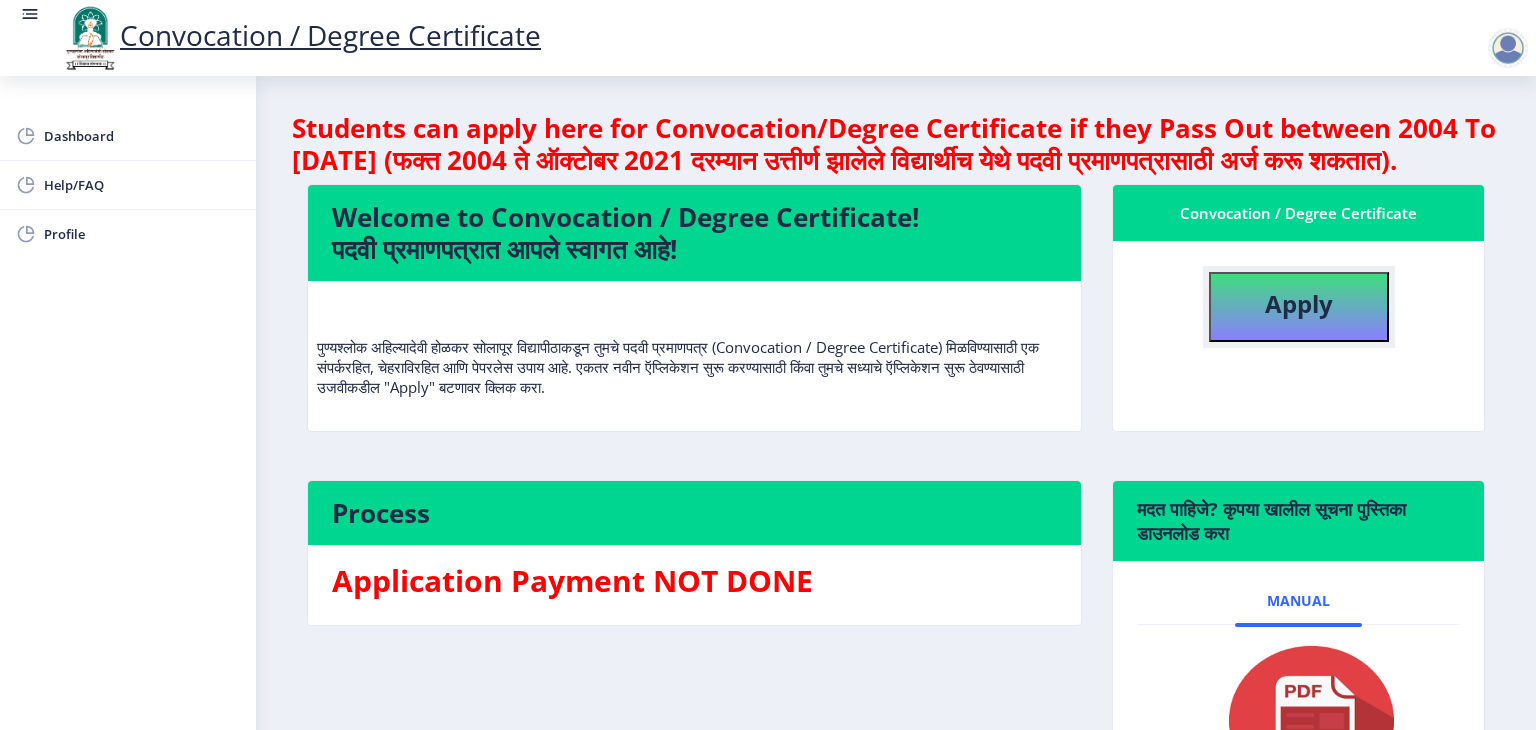click on "Apply" 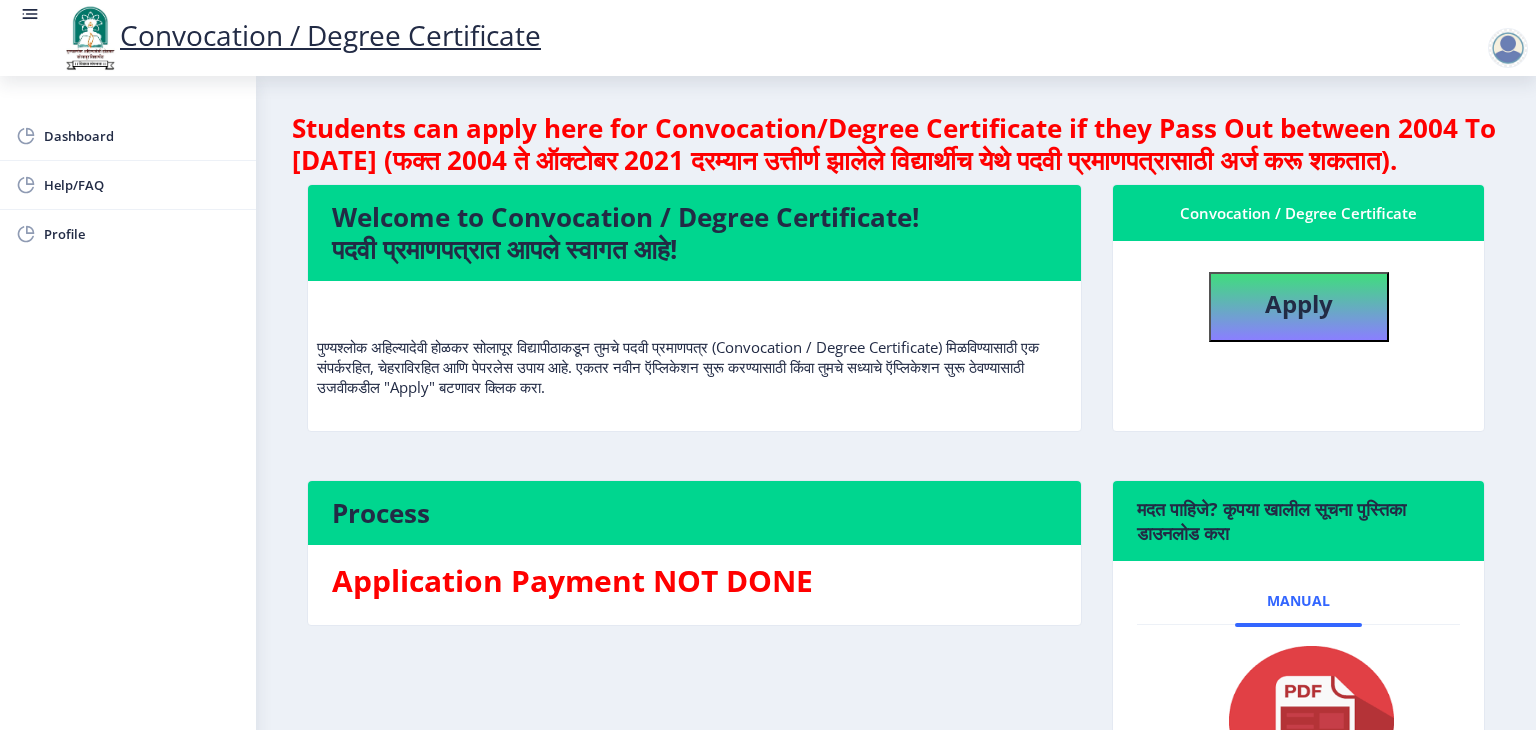 select 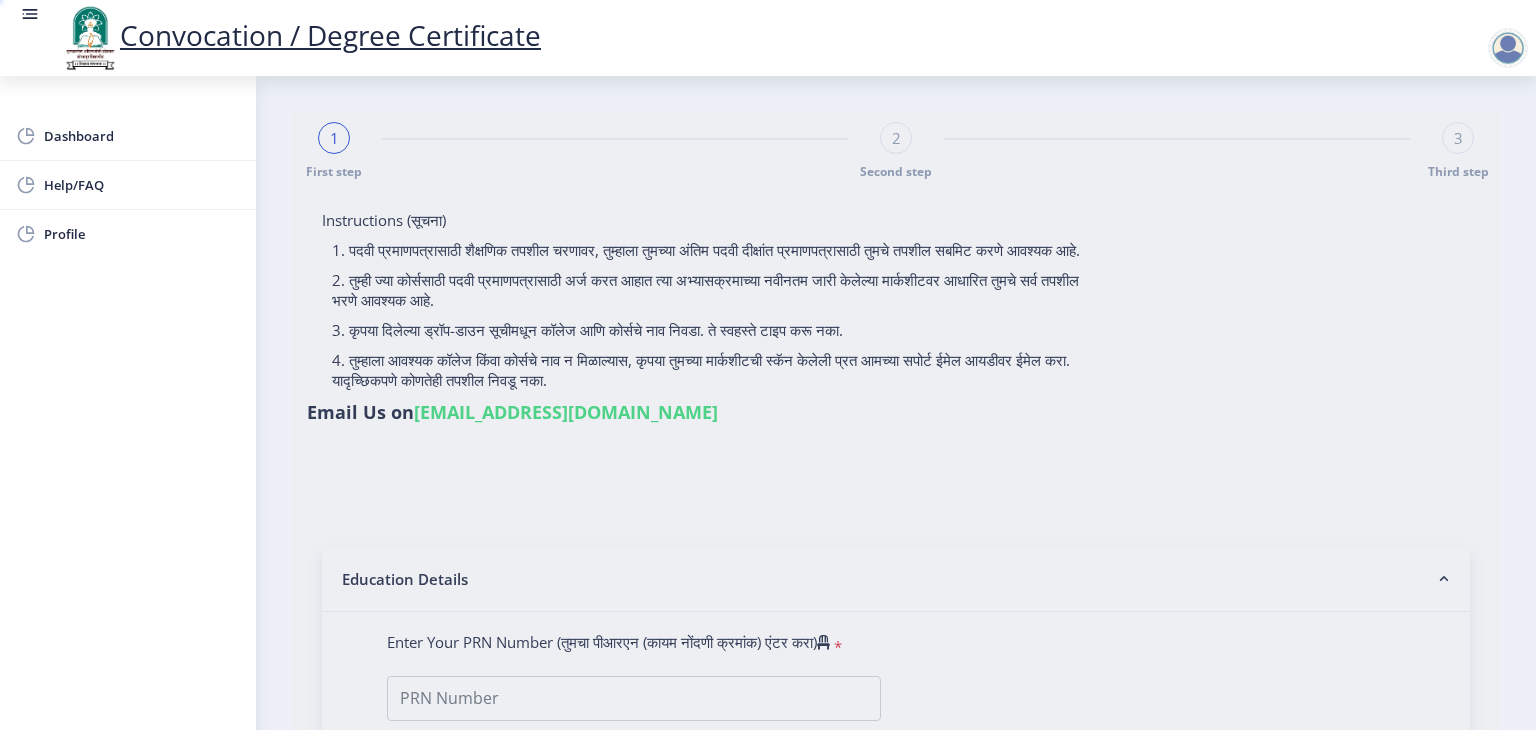 type on "[PERSON_NAME] [PERSON_NAME]" 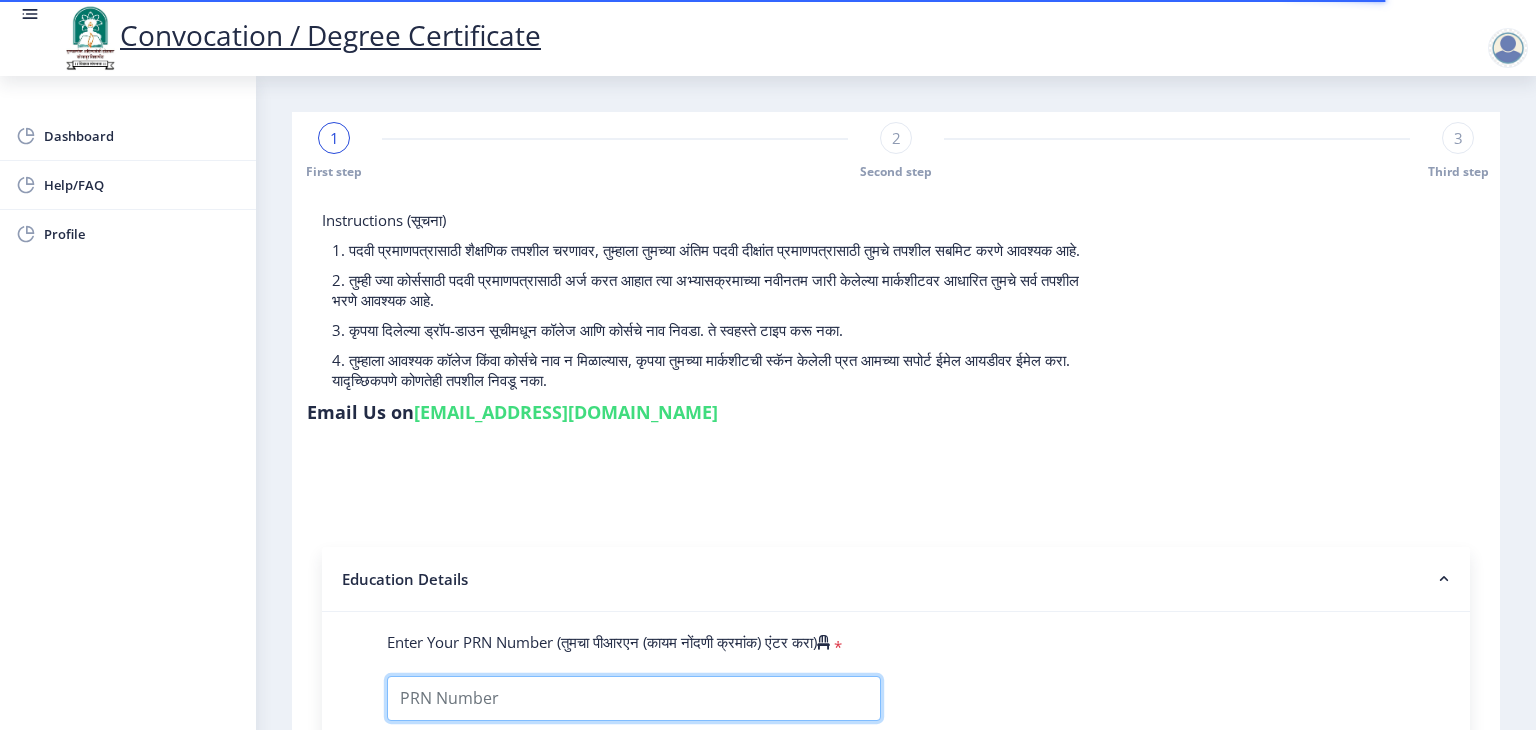 click on "Enter Your PRN Number (तुमचा पीआरएन (कायम नोंदणी क्रमांक) एंटर करा)" at bounding box center [634, 698] 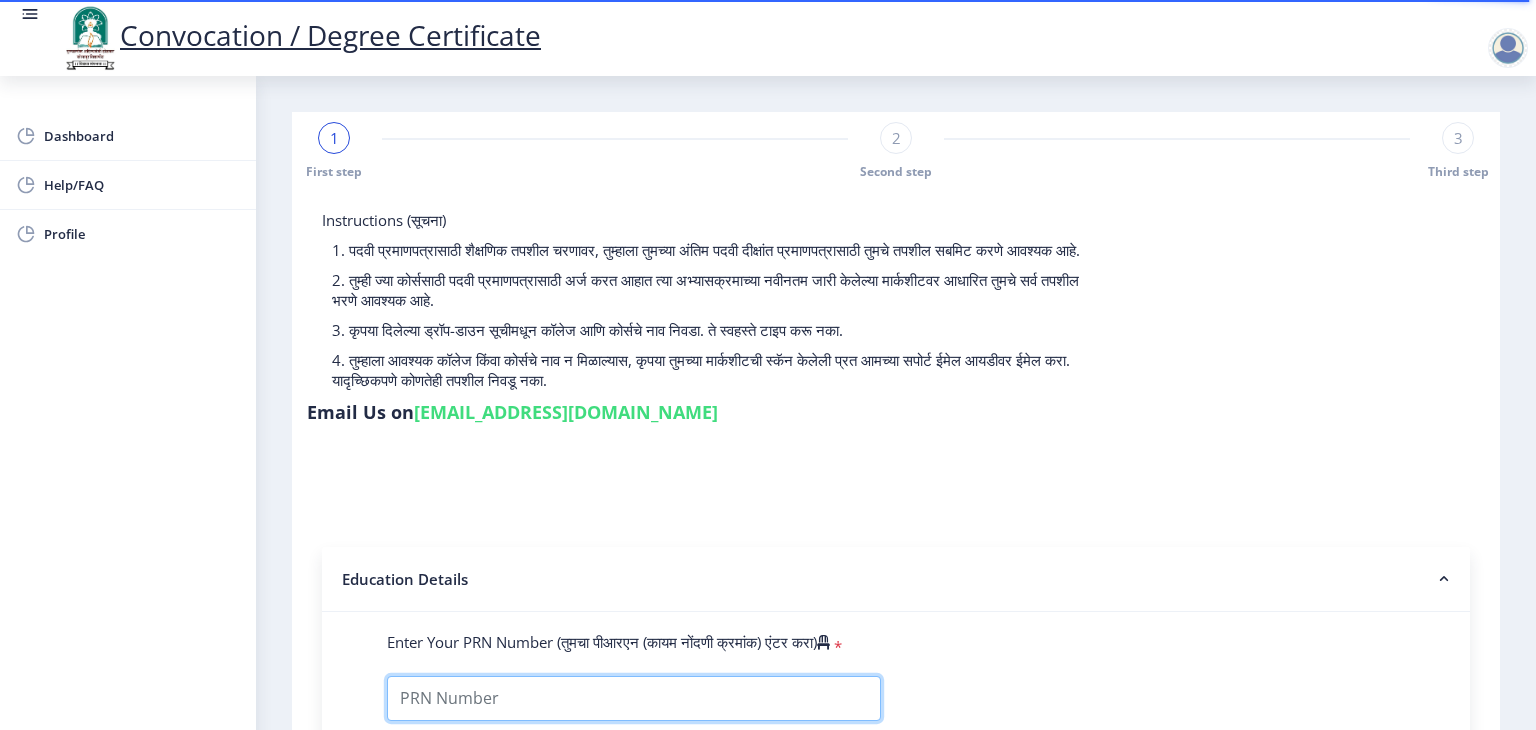 scroll, scrollTop: 638, scrollLeft: 0, axis: vertical 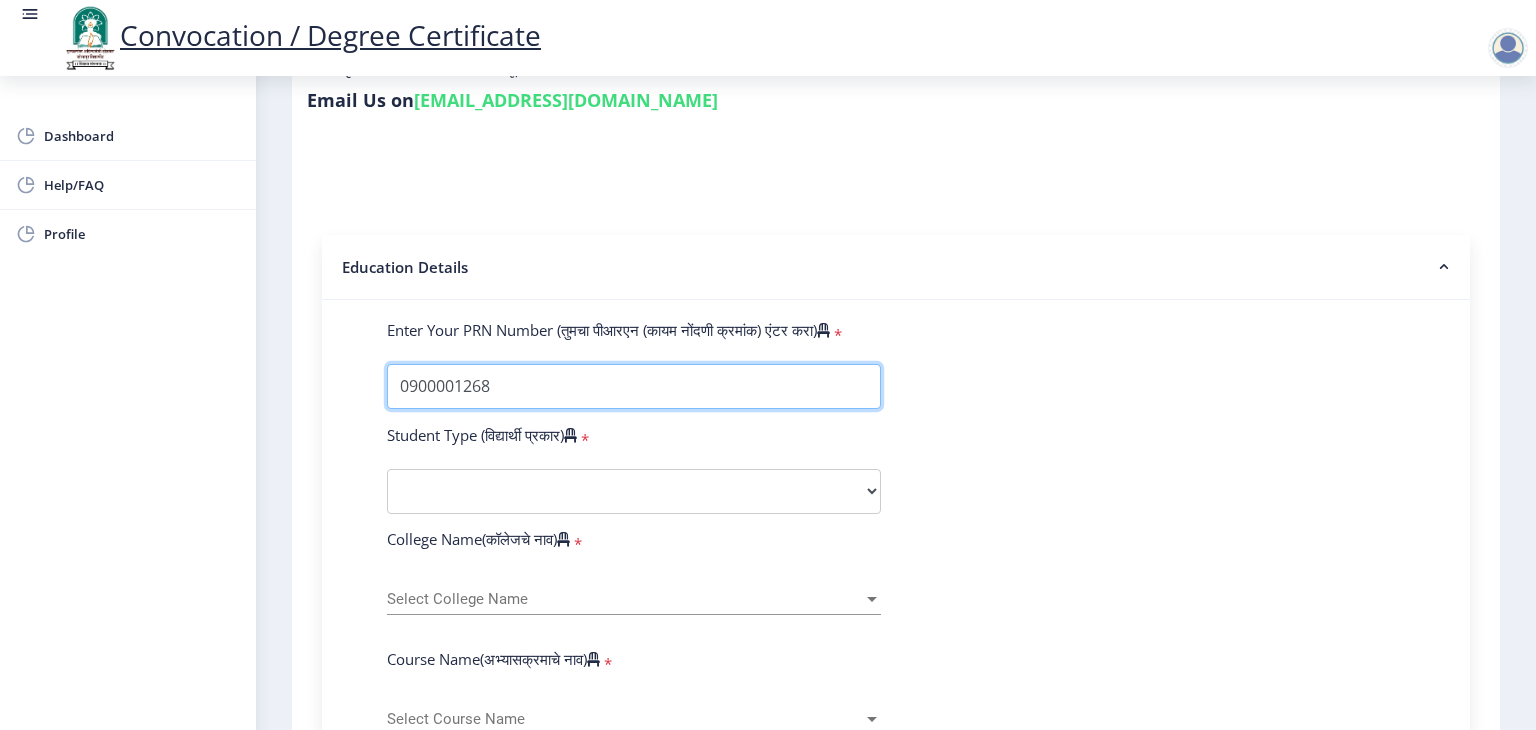 type on "0900001268" 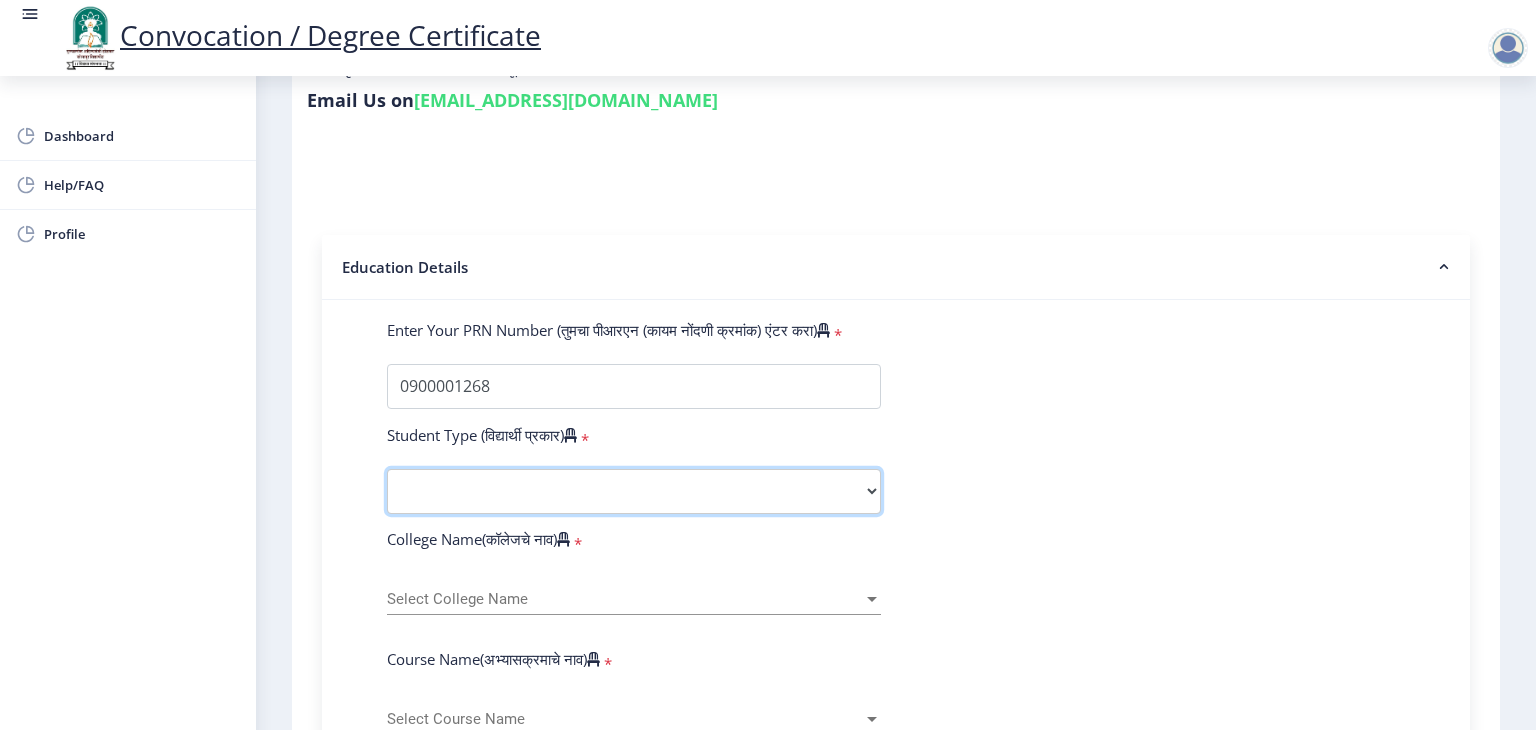 click on "Select Student Type Regular External" at bounding box center [634, 491] 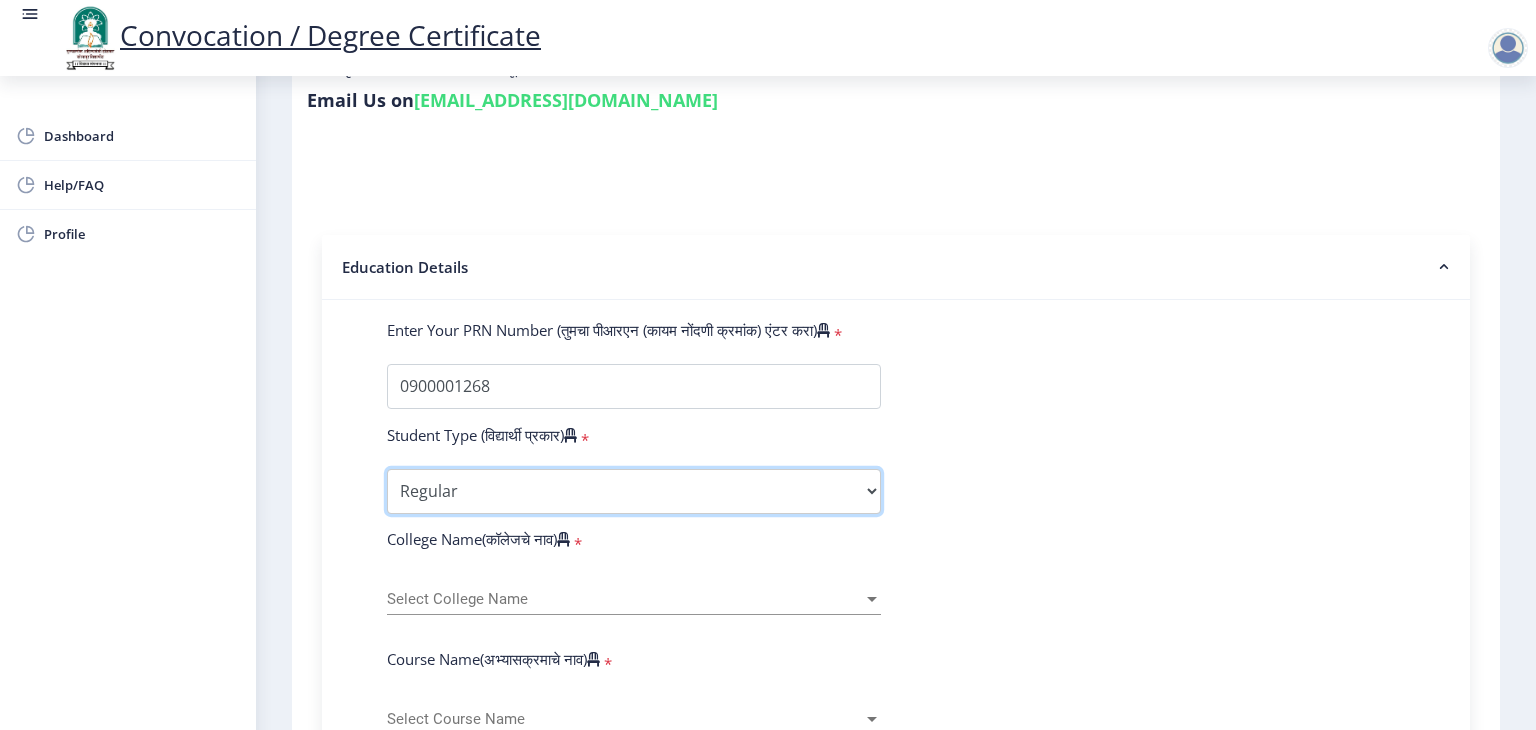 click on "Select Student Type Regular External" at bounding box center [634, 491] 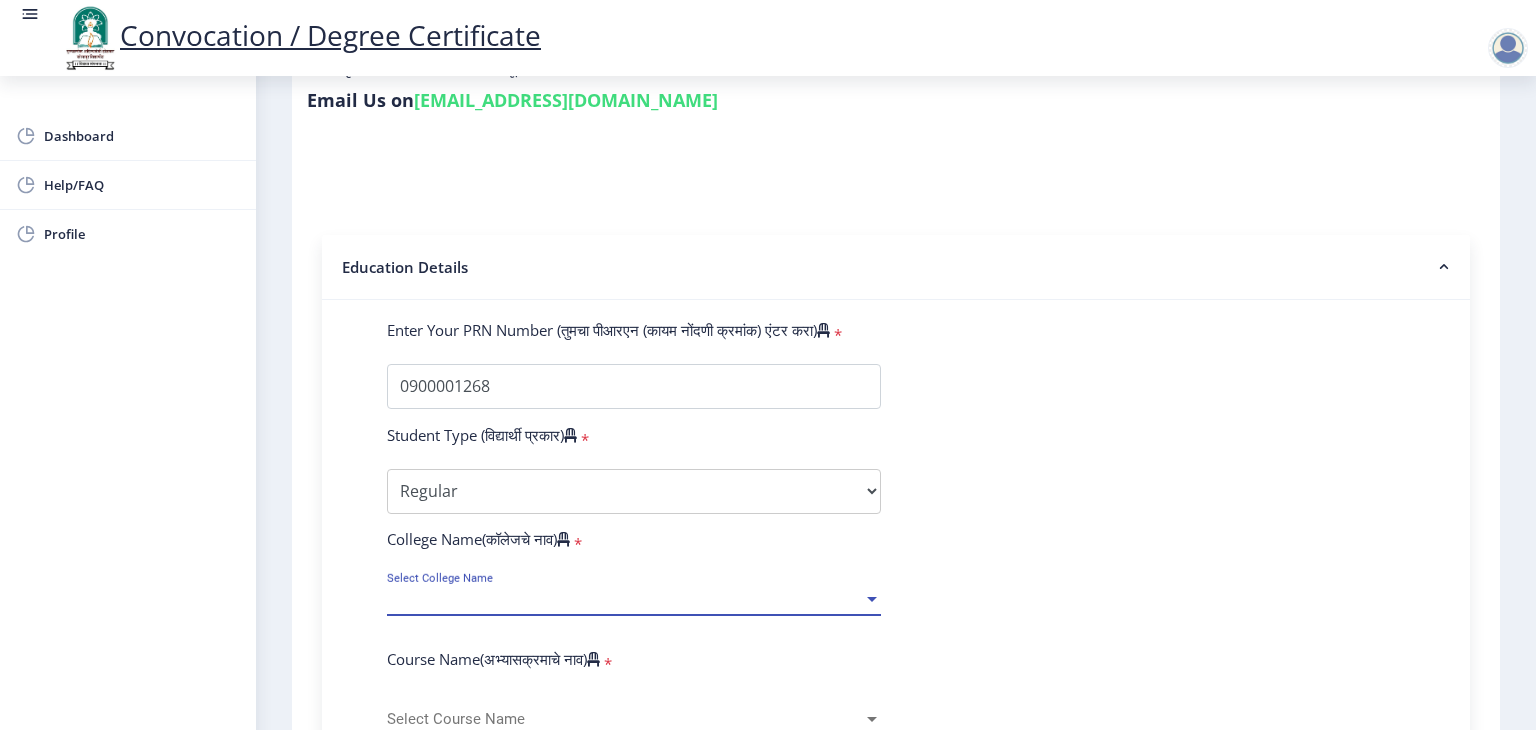 click on "Select College Name" at bounding box center (625, 599) 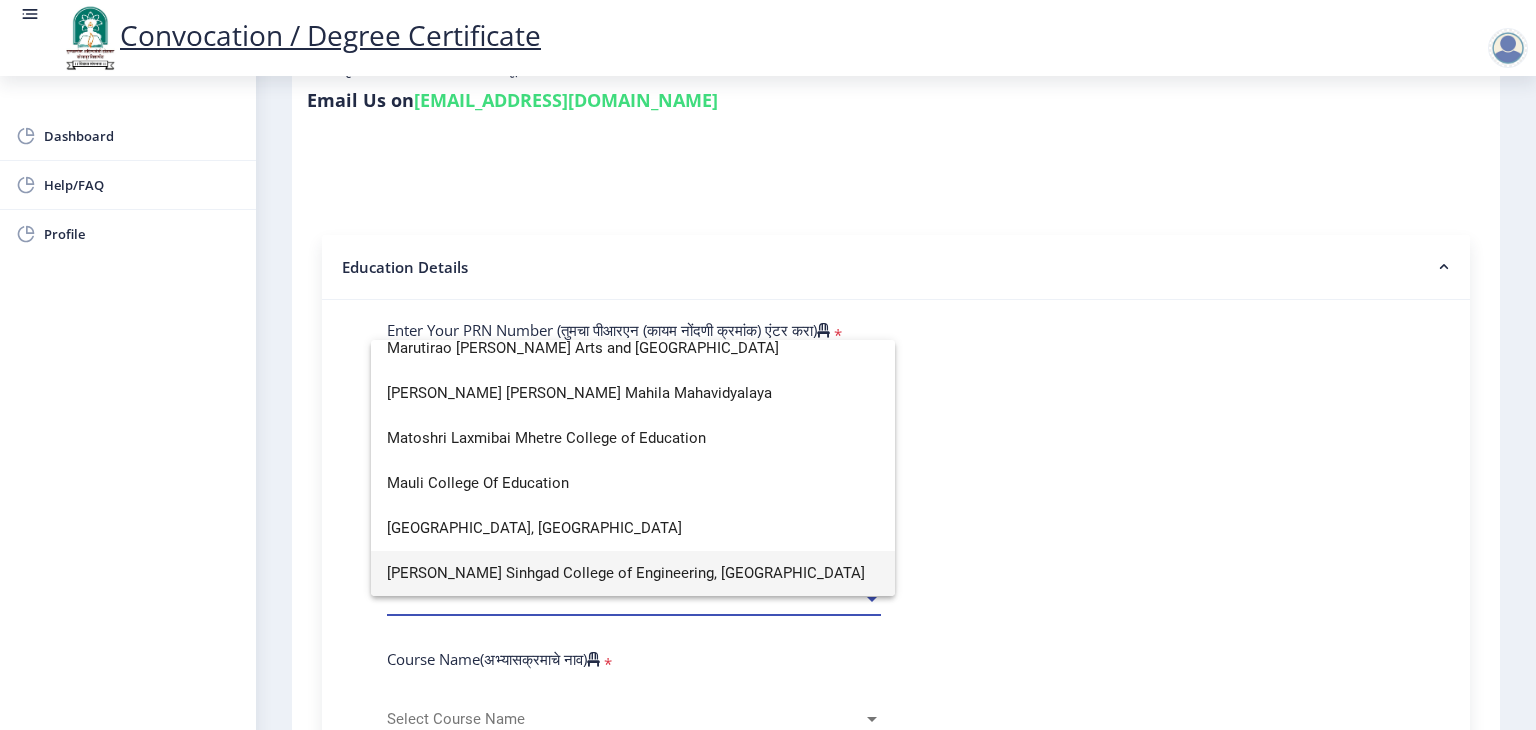 scroll, scrollTop: 12, scrollLeft: 0, axis: vertical 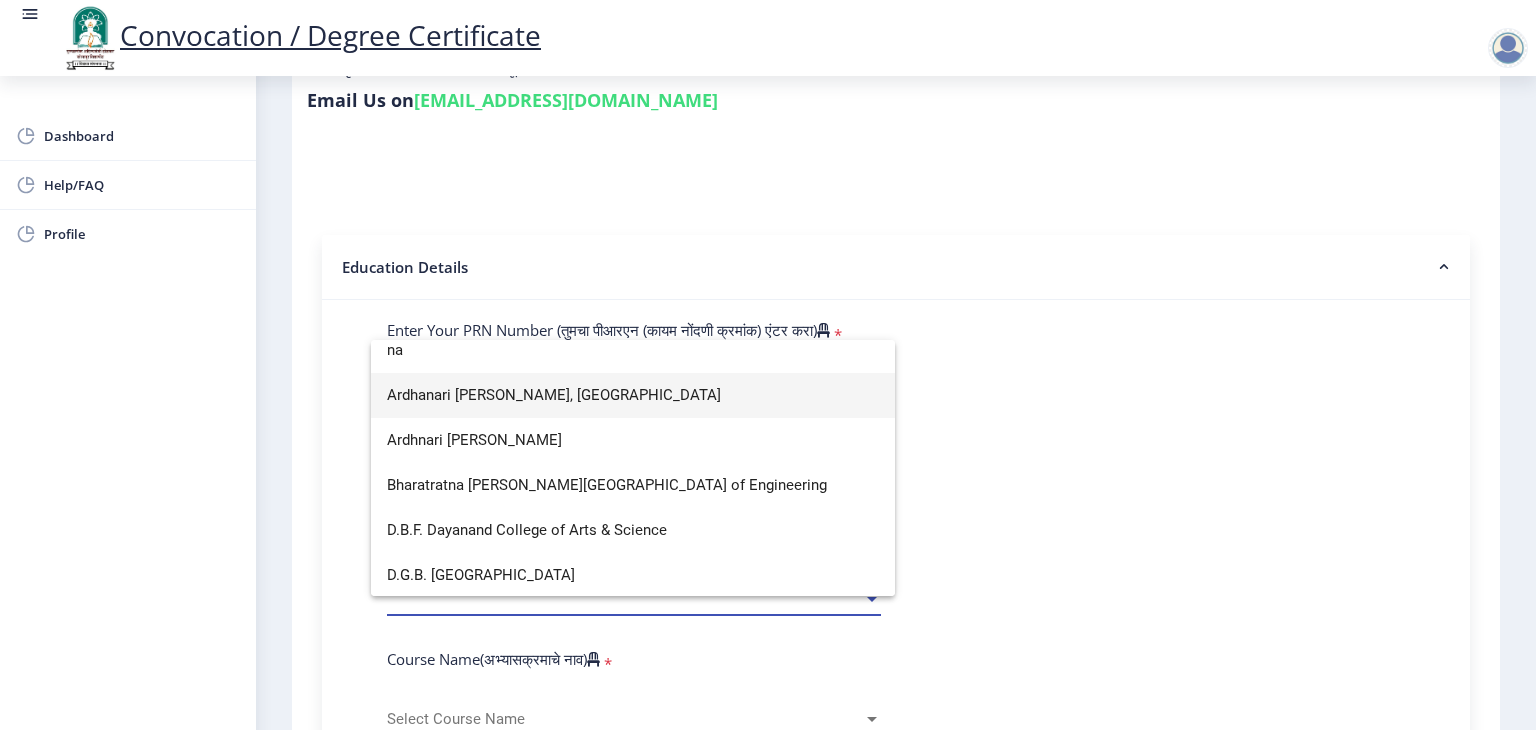 type on "n" 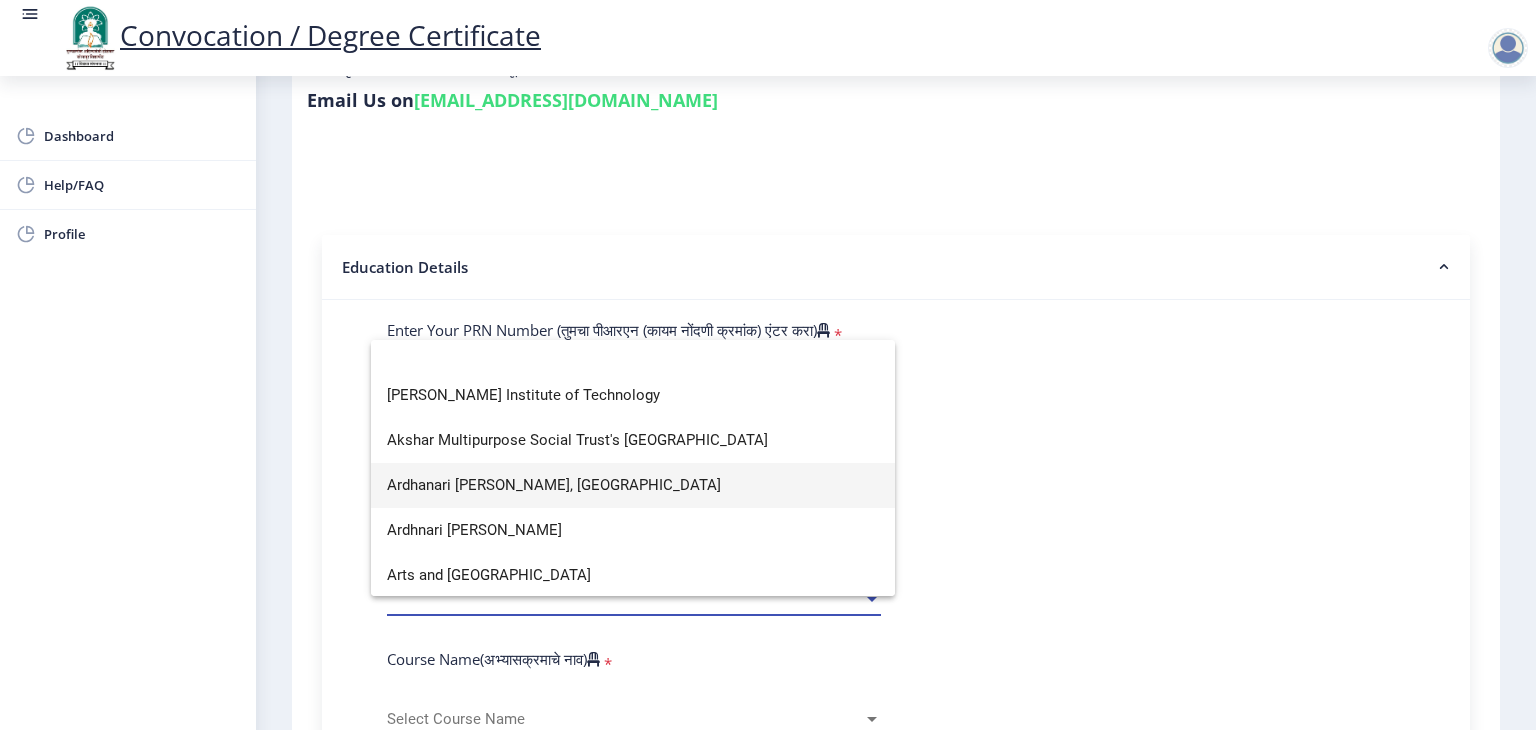 scroll, scrollTop: 0, scrollLeft: 0, axis: both 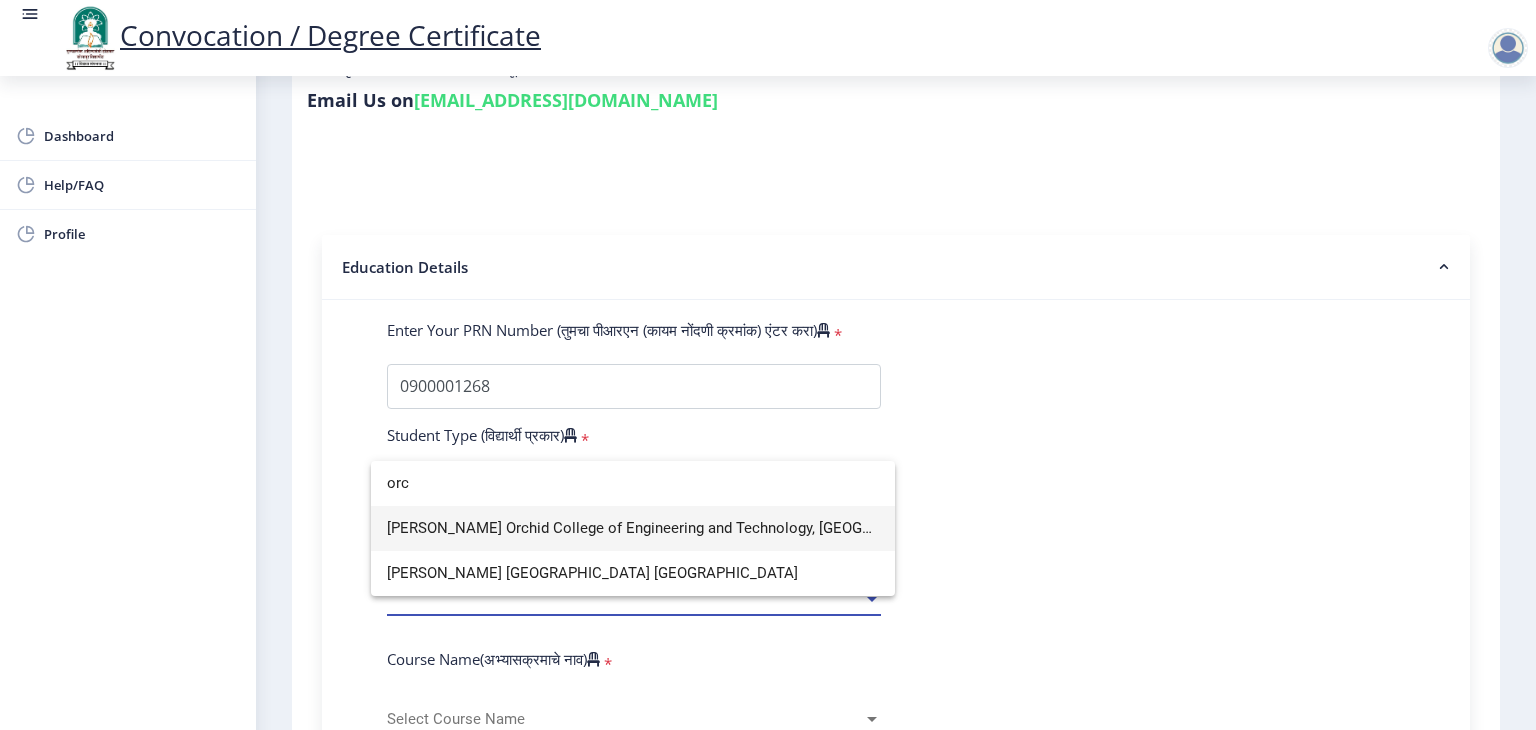 type on "orc" 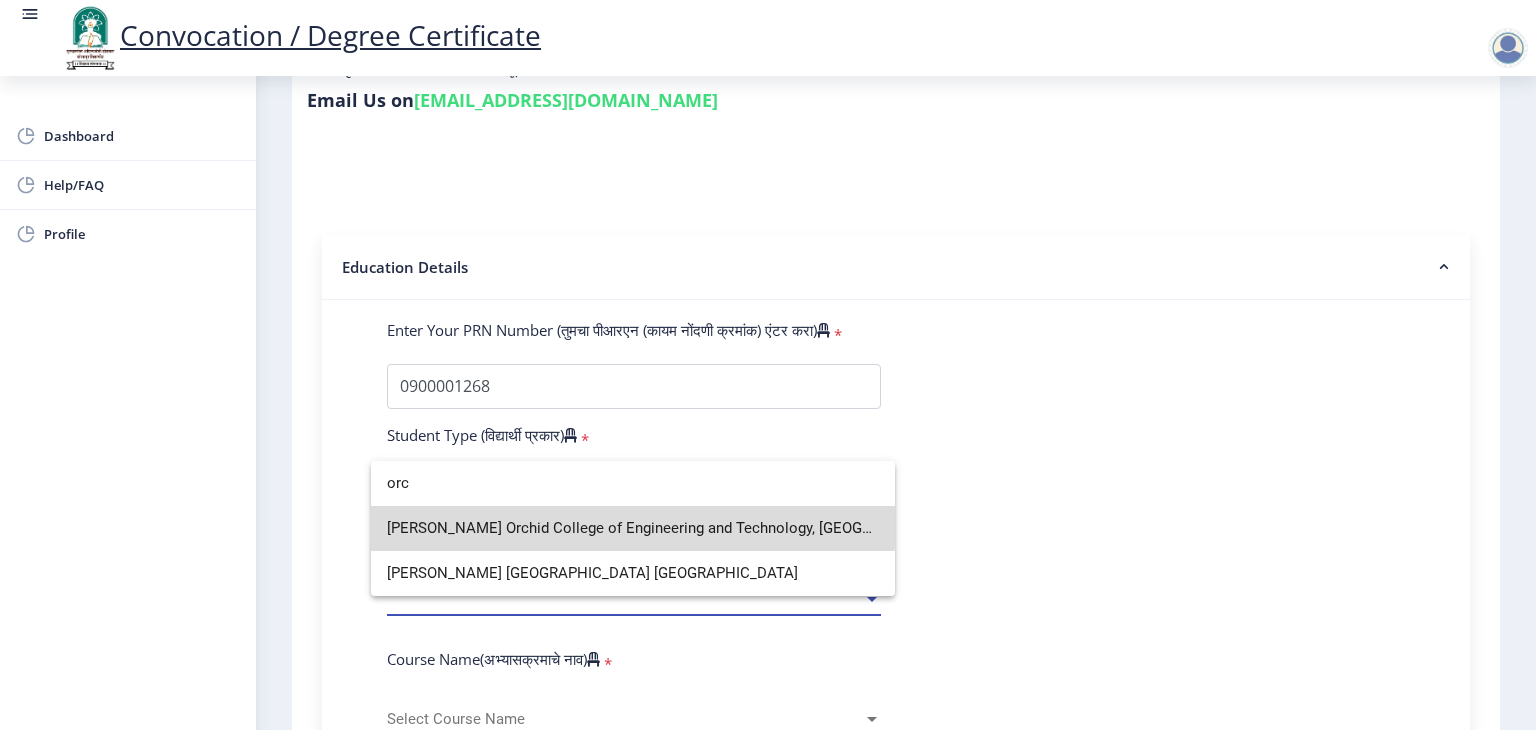 click on "[PERSON_NAME] Orchid College of Engineering and Technology, [GEOGRAPHIC_DATA]" at bounding box center [633, 528] 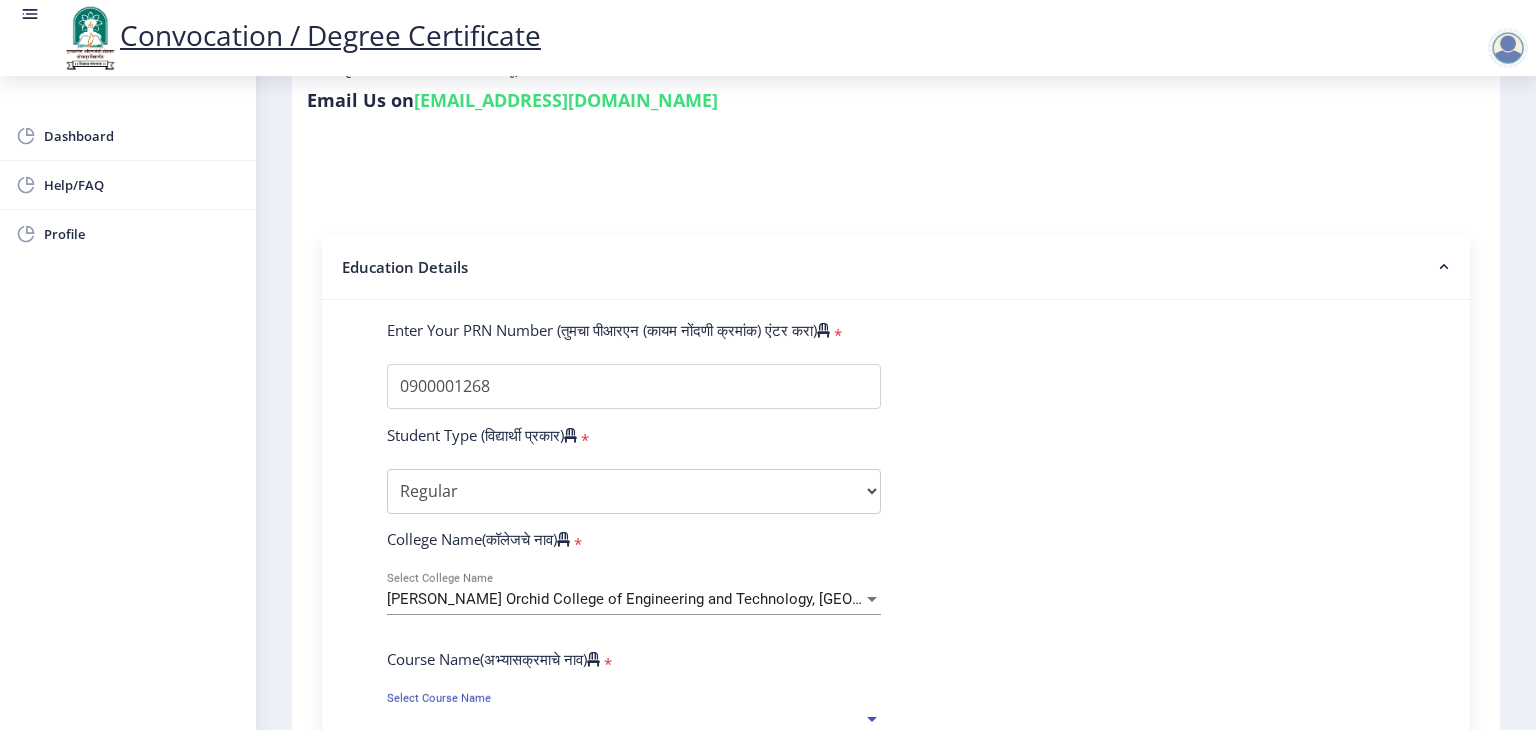 click on "Select Course Name" at bounding box center [625, 719] 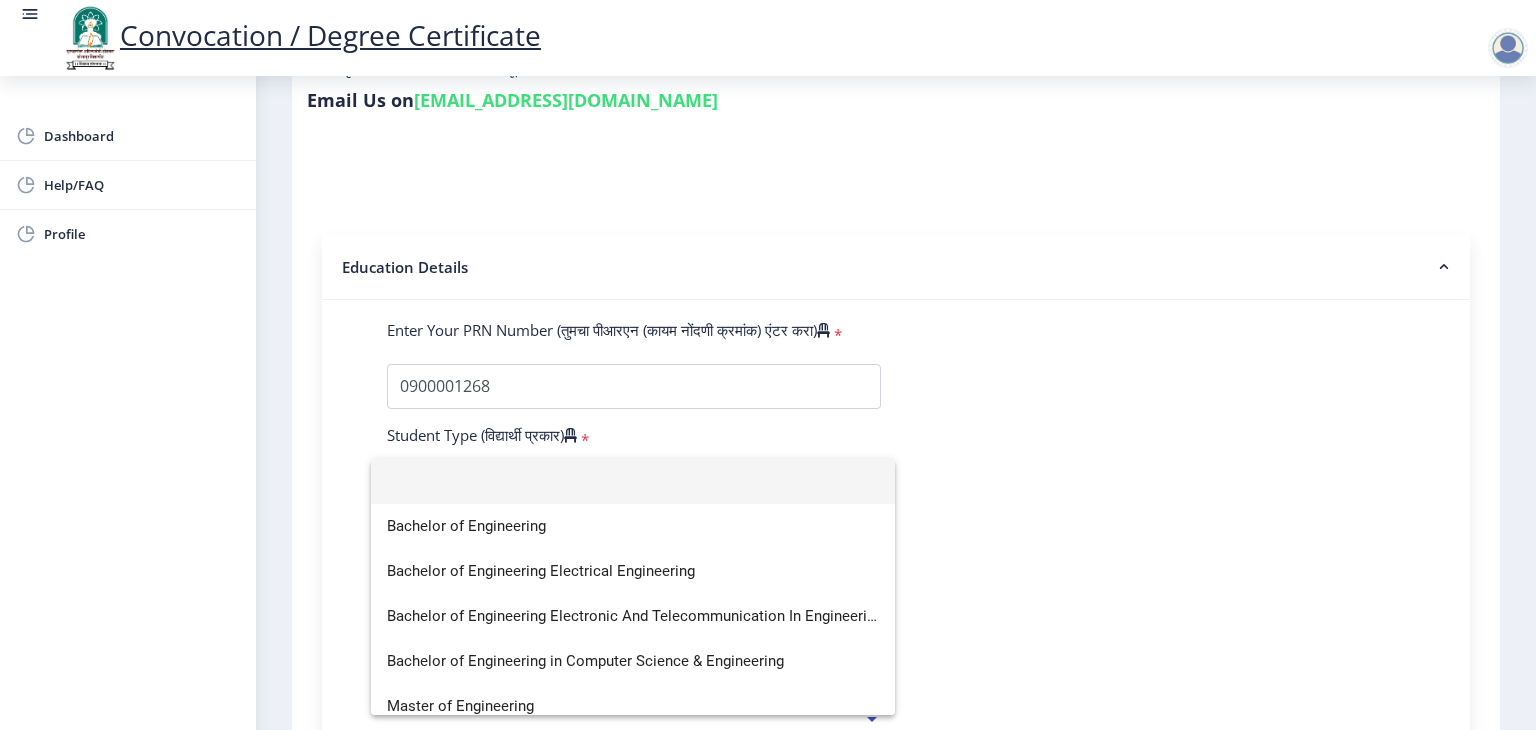 click 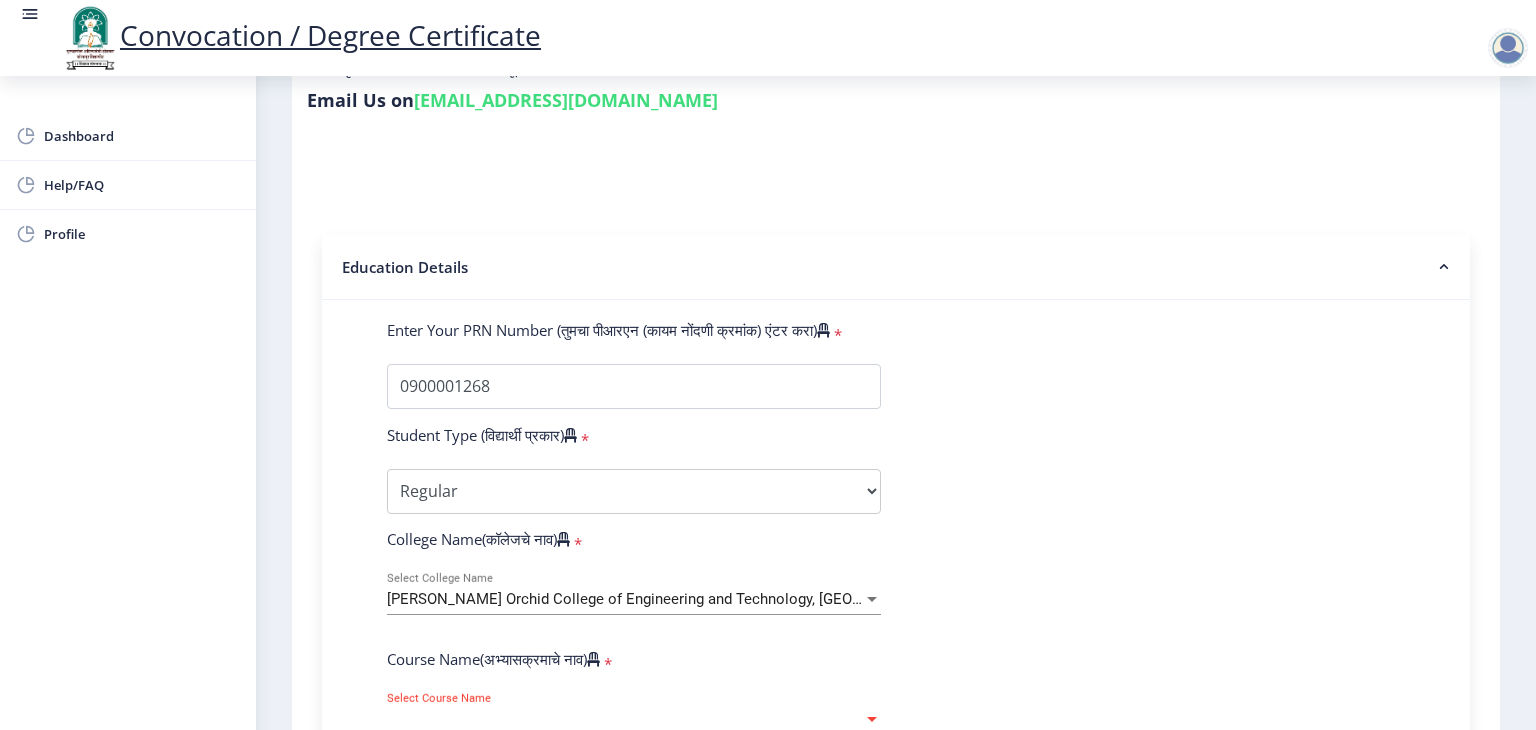 click on "Select Course Name" at bounding box center [625, 719] 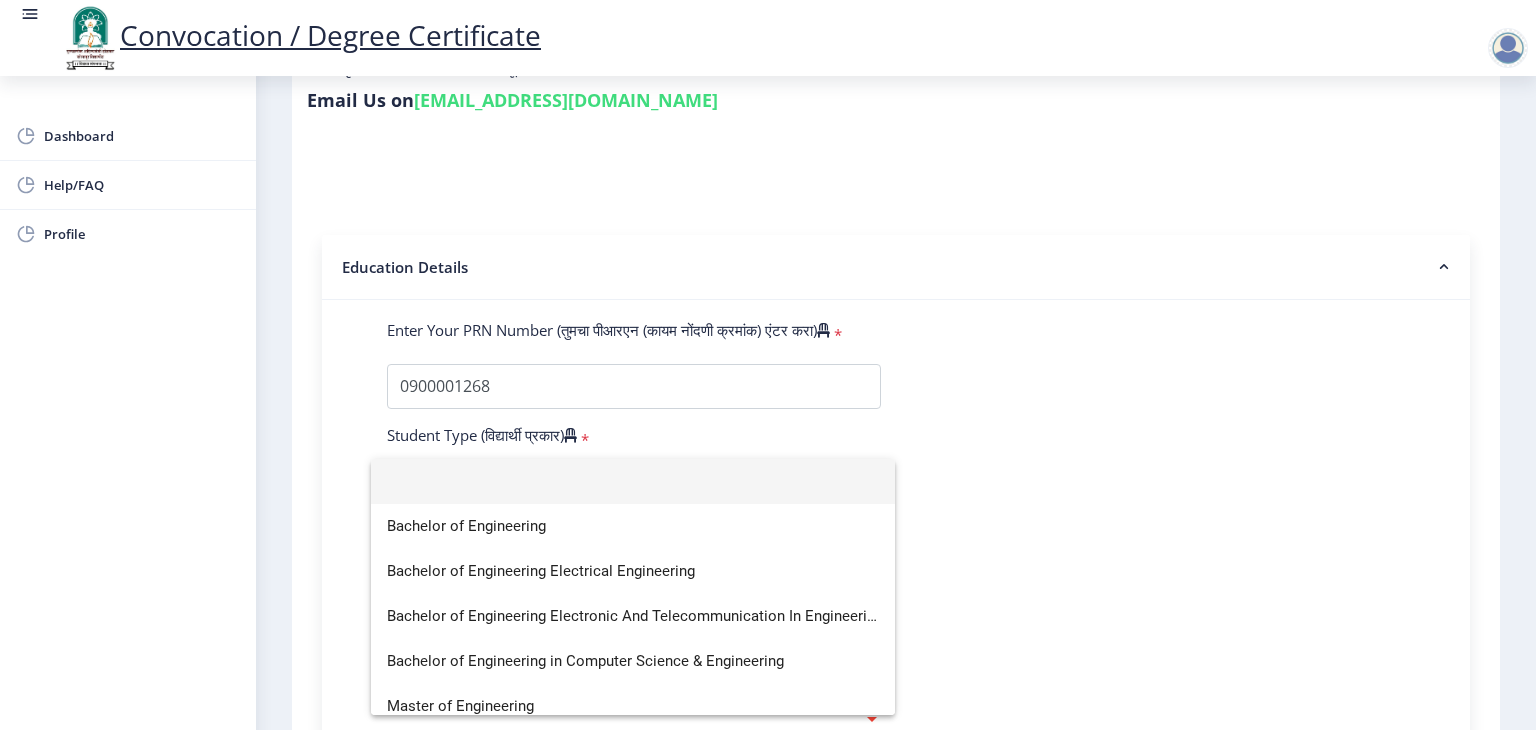 scroll, scrollTop: 13, scrollLeft: 0, axis: vertical 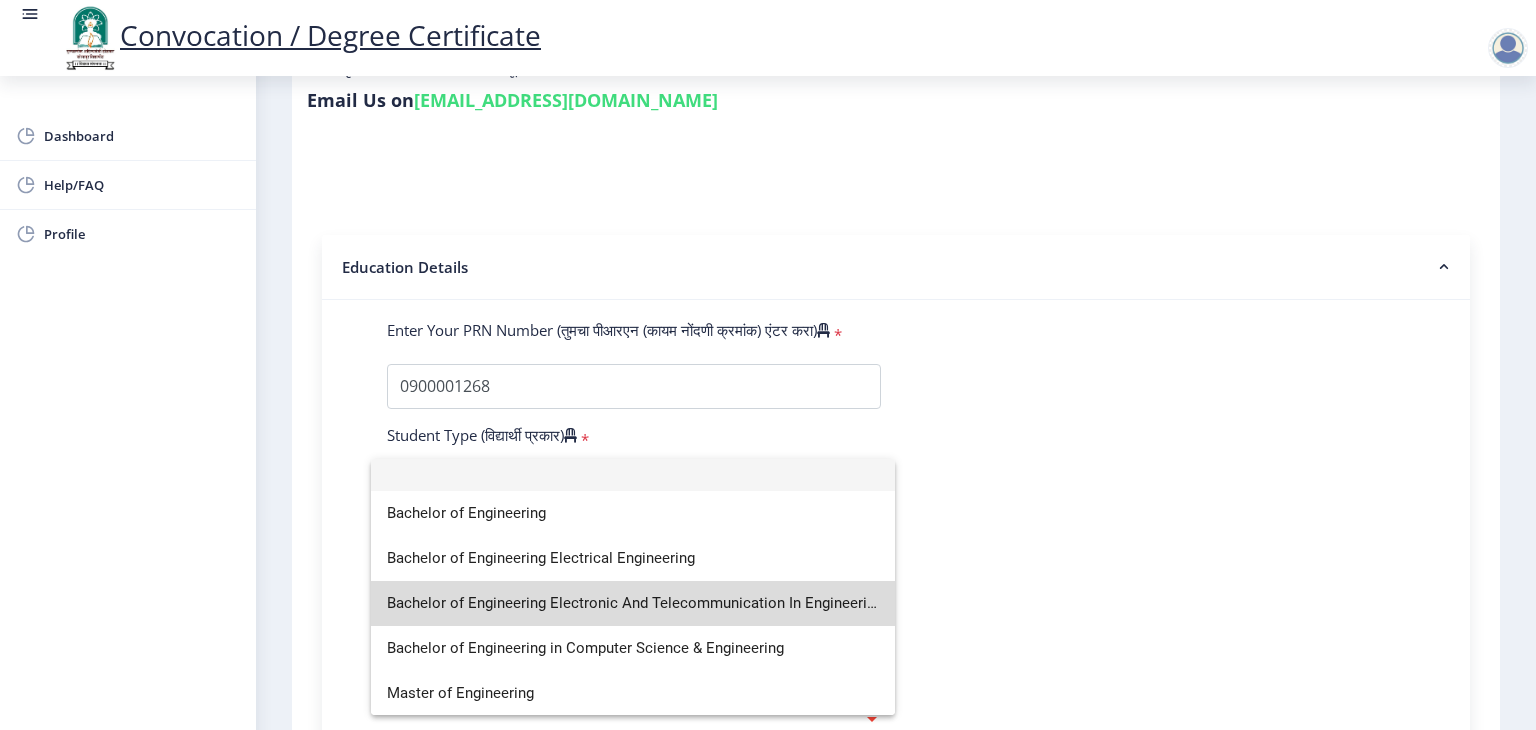 click on "Bachelor of Engineering Electronic And Telecommunication In Engineering" at bounding box center [633, 603] 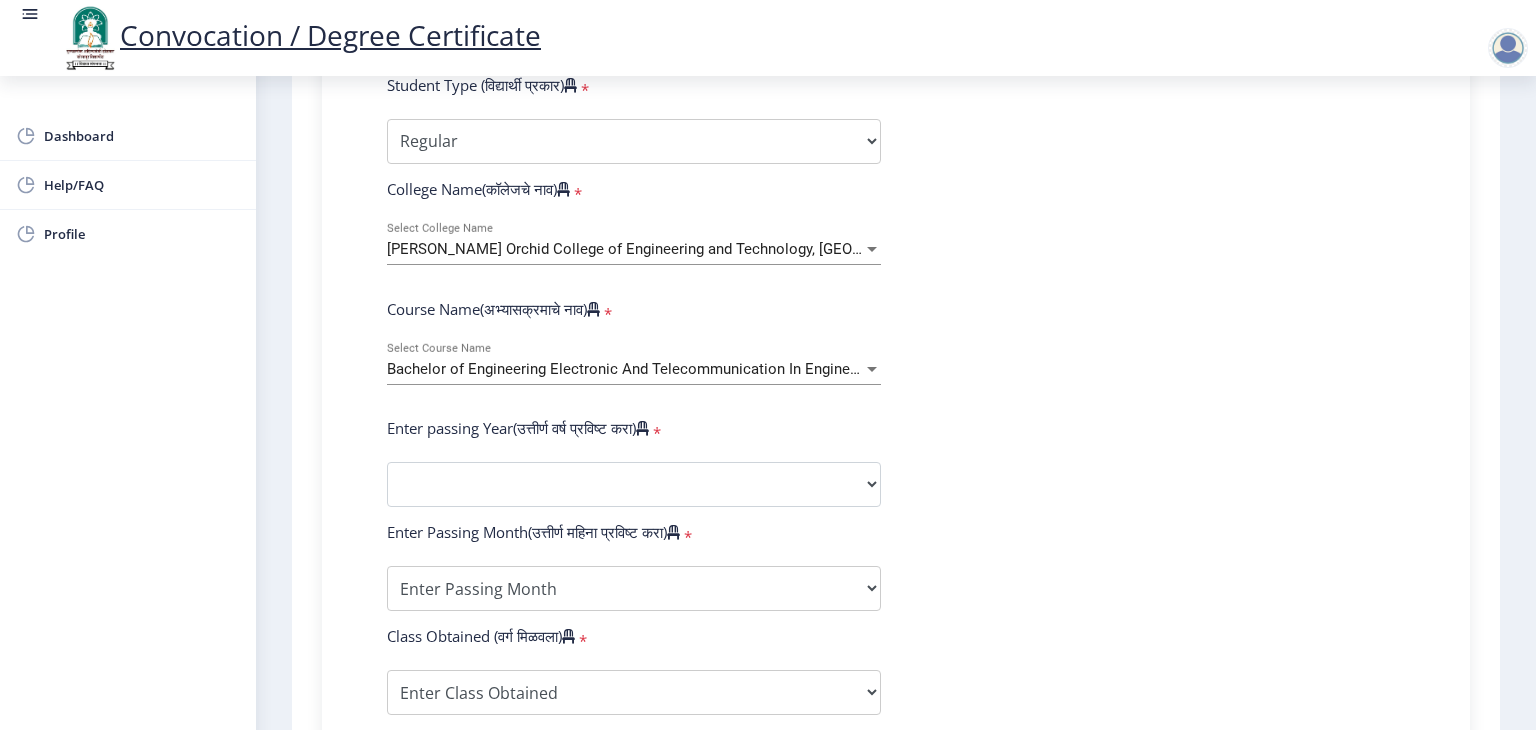 scroll, scrollTop: 664, scrollLeft: 0, axis: vertical 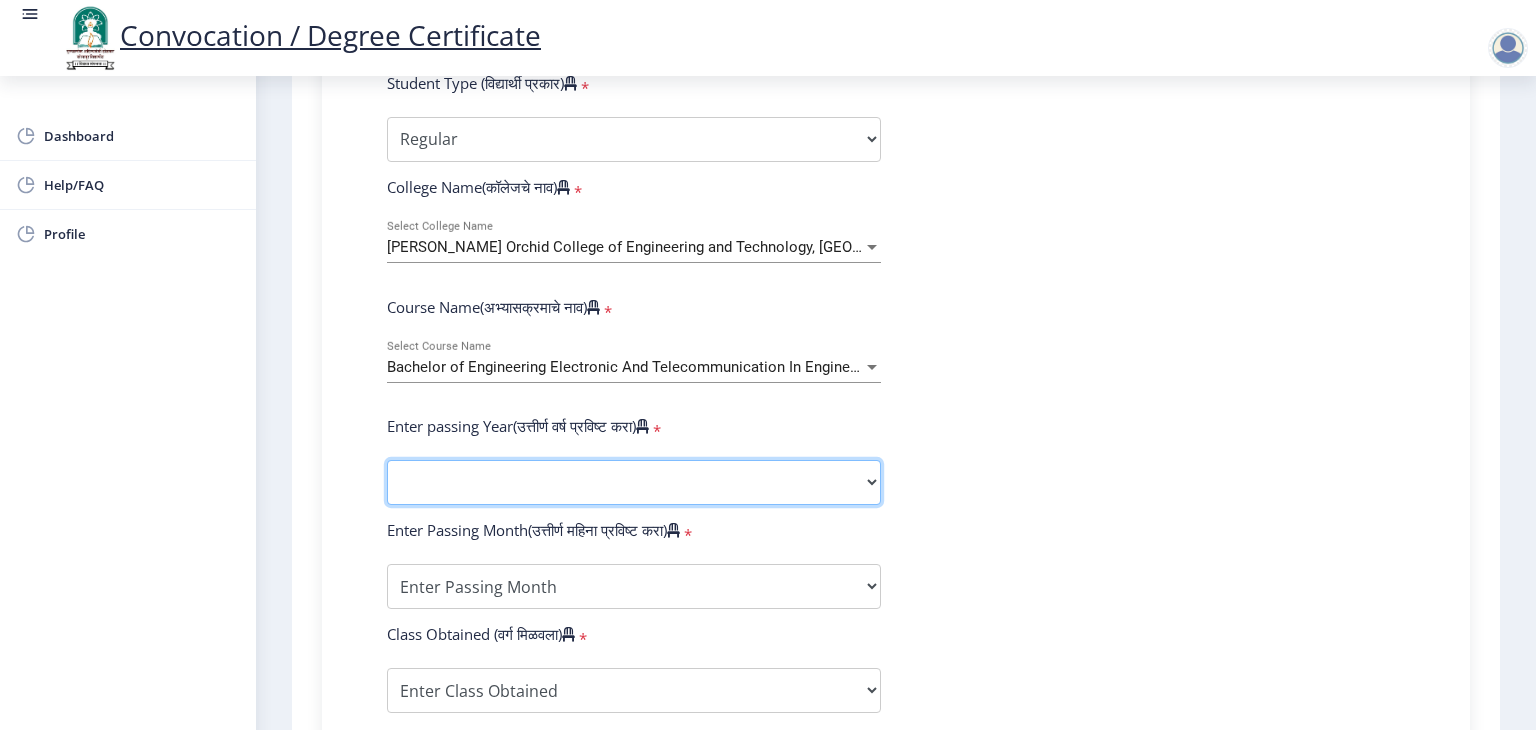 click on "2025   2024   2023   2022   2021   2020   2019   2018   2017   2016   2015   2014   2013   2012   2011   2010   2009   2008   2007   2006   2005   2004   2003   2002   2001   2000   1999   1998   1997   1996   1995   1994   1993   1992   1991   1990   1989   1988   1987   1986   1985   1984   1983   1982   1981   1980   1979   1978   1977   1976" 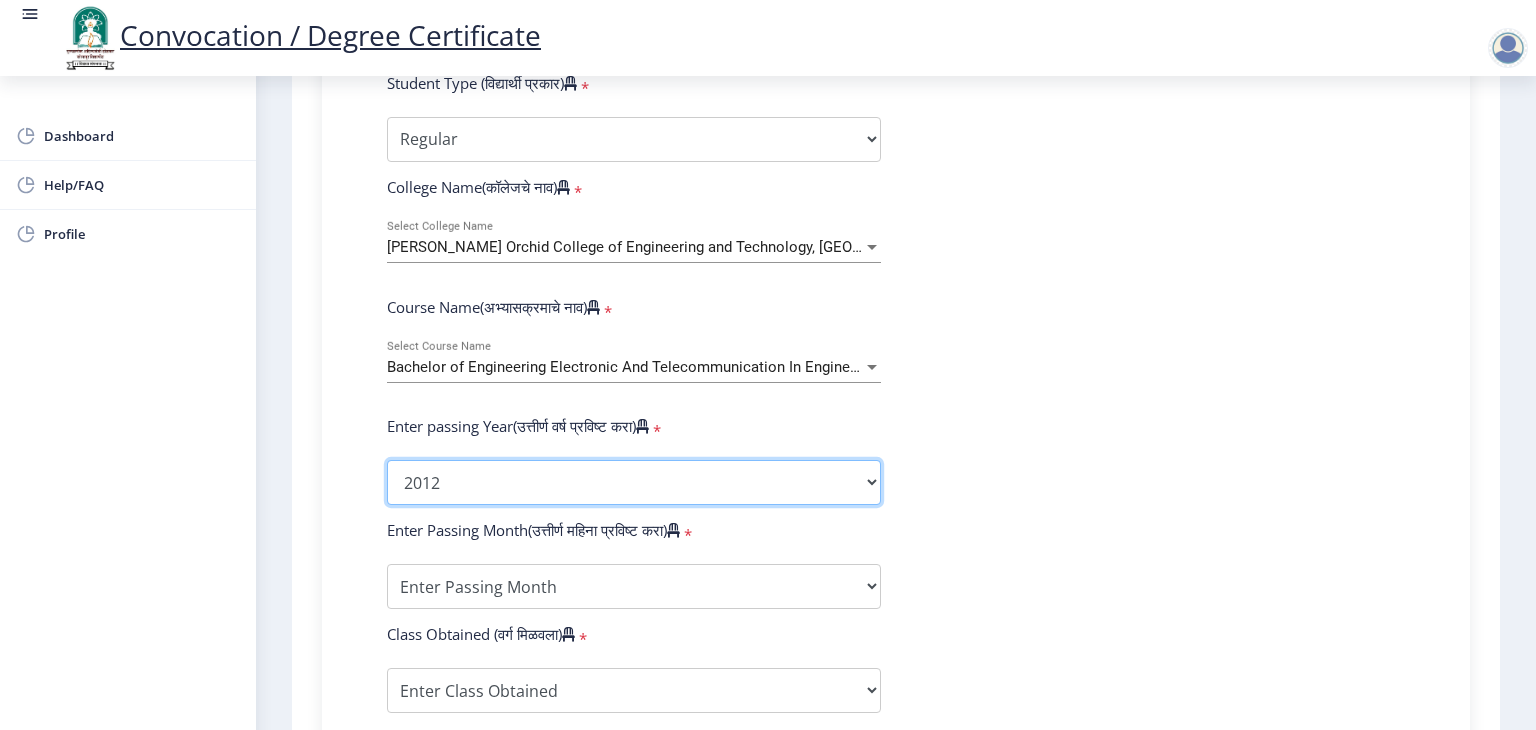 click on "2025   2024   2023   2022   2021   2020   2019   2018   2017   2016   2015   2014   2013   2012   2011   2010   2009   2008   2007   2006   2005   2004   2003   2002   2001   2000   1999   1998   1997   1996   1995   1994   1993   1992   1991   1990   1989   1988   1987   1986   1985   1984   1983   1982   1981   1980   1979   1978   1977   1976" 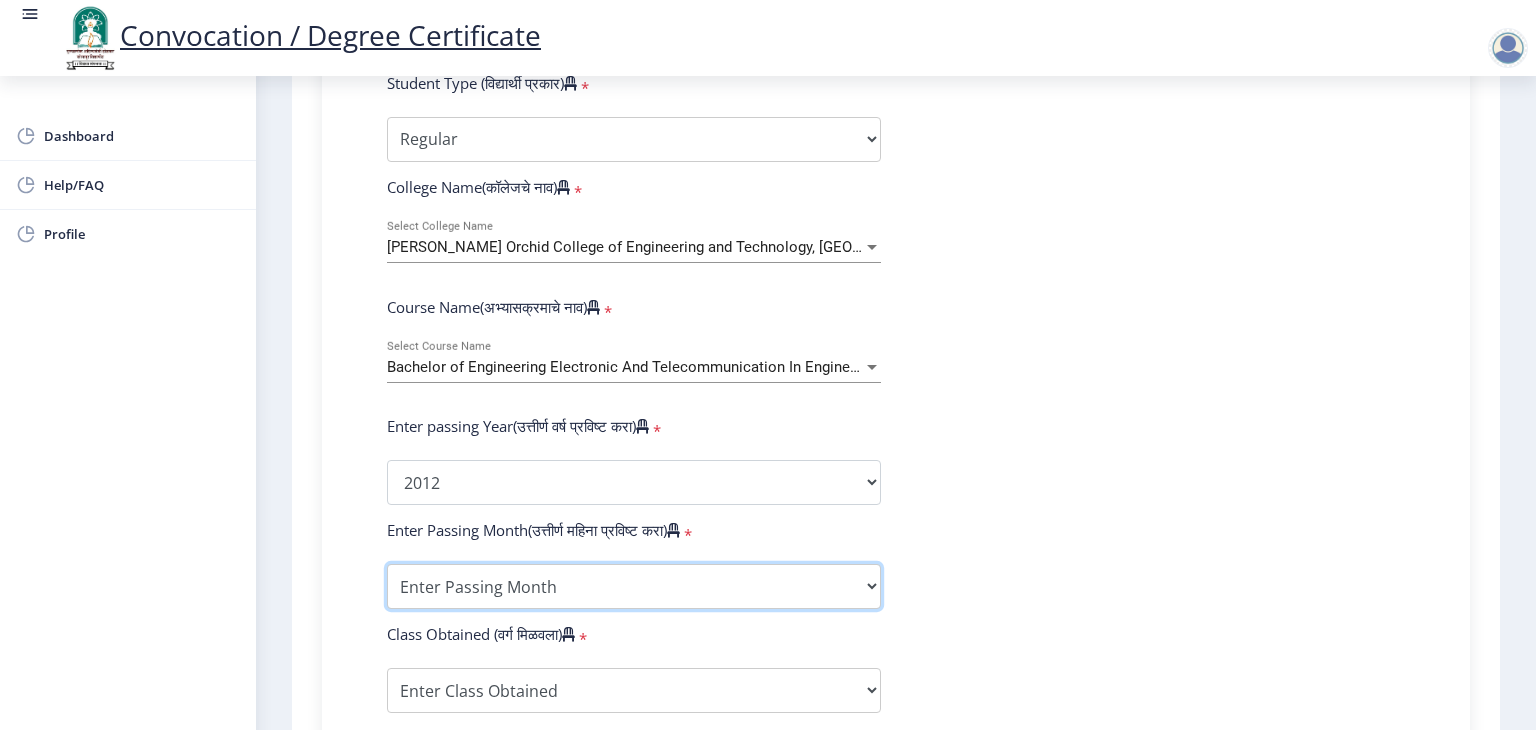 click on "Enter Passing Month (01) January (02) February (03) March (04) April (05) May (06) June (07) July (08) August (09) September (10) October (11) November (12) December" at bounding box center [634, 586] 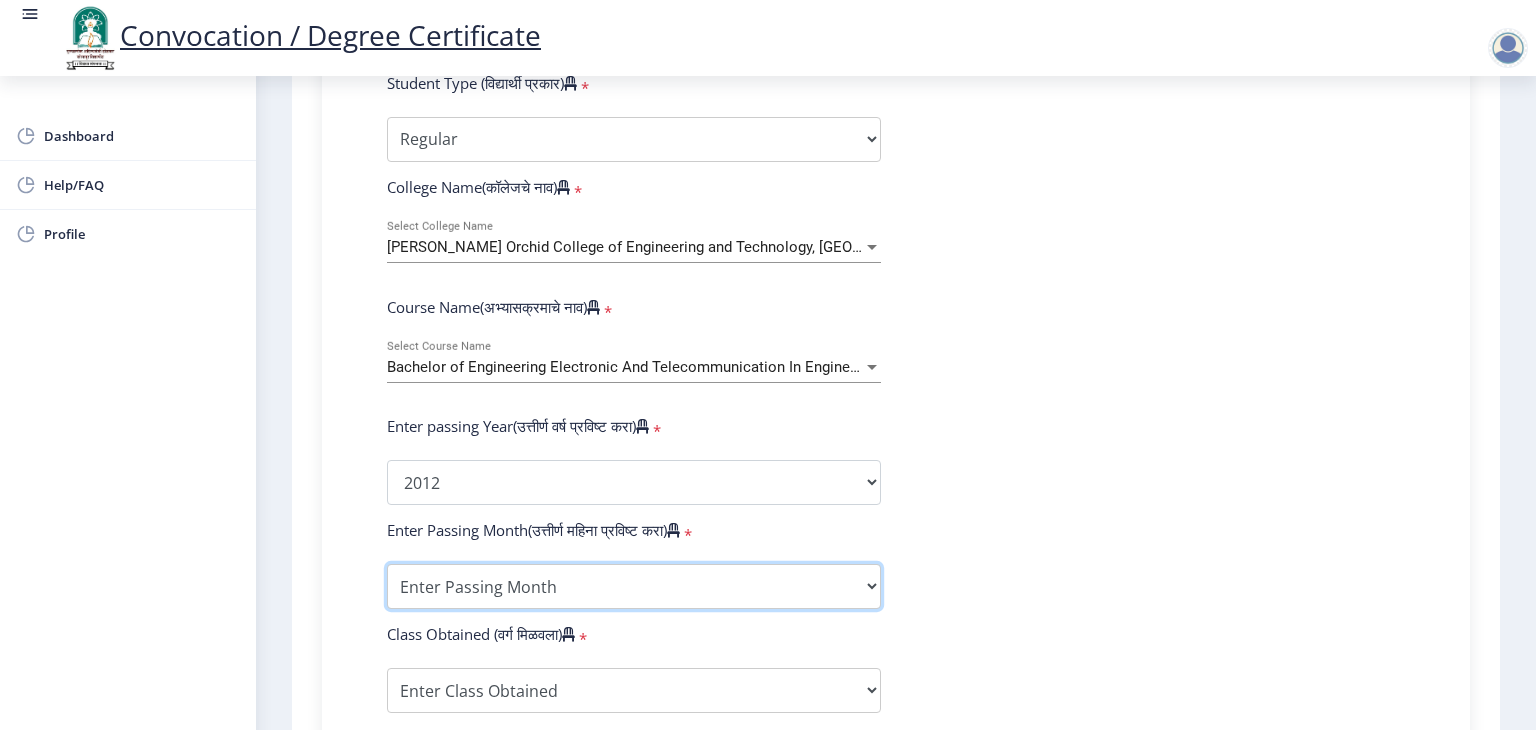 select on "April" 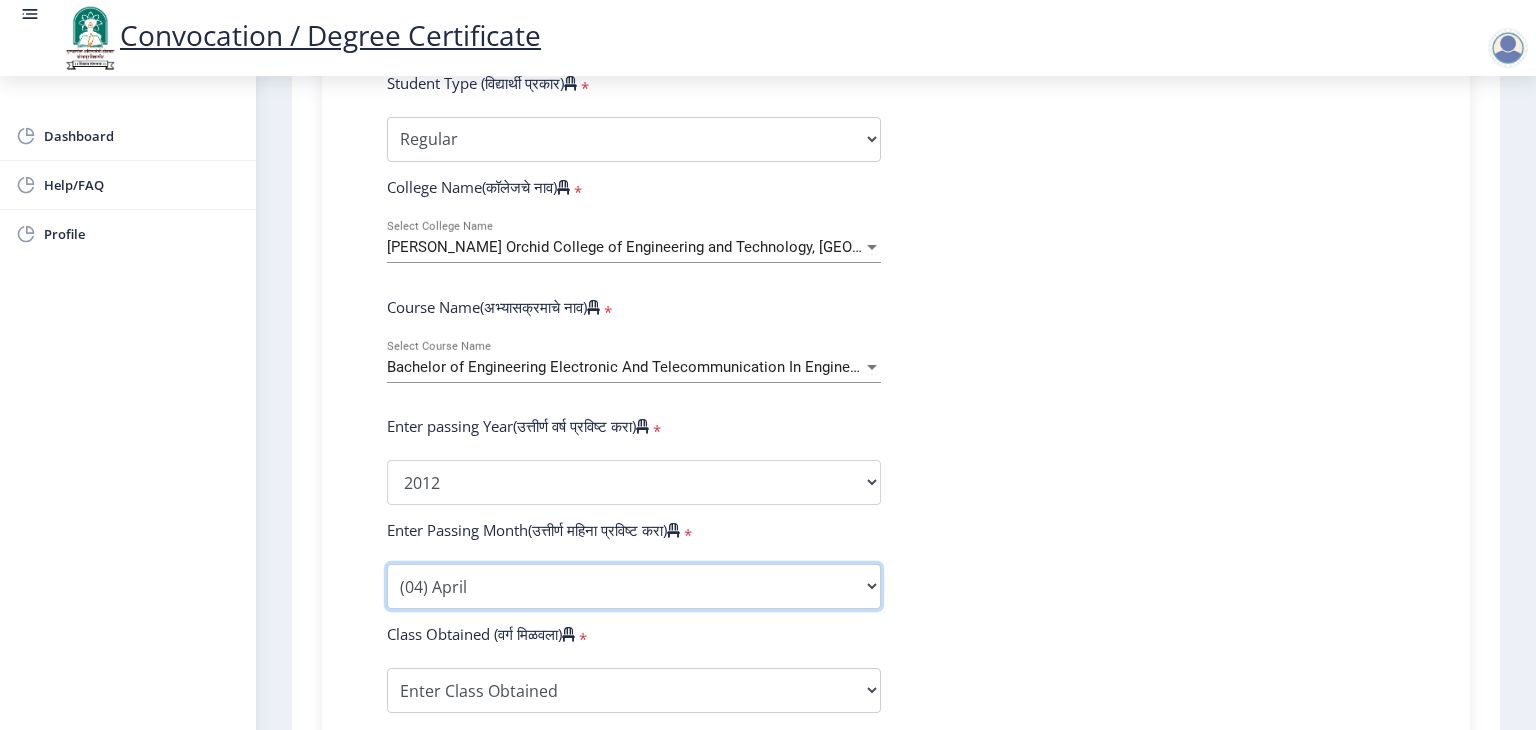 click on "Enter Passing Month (01) January (02) February (03) March (04) April (05) May (06) June (07) July (08) August (09) September (10) October (11) November (12) December" at bounding box center [634, 586] 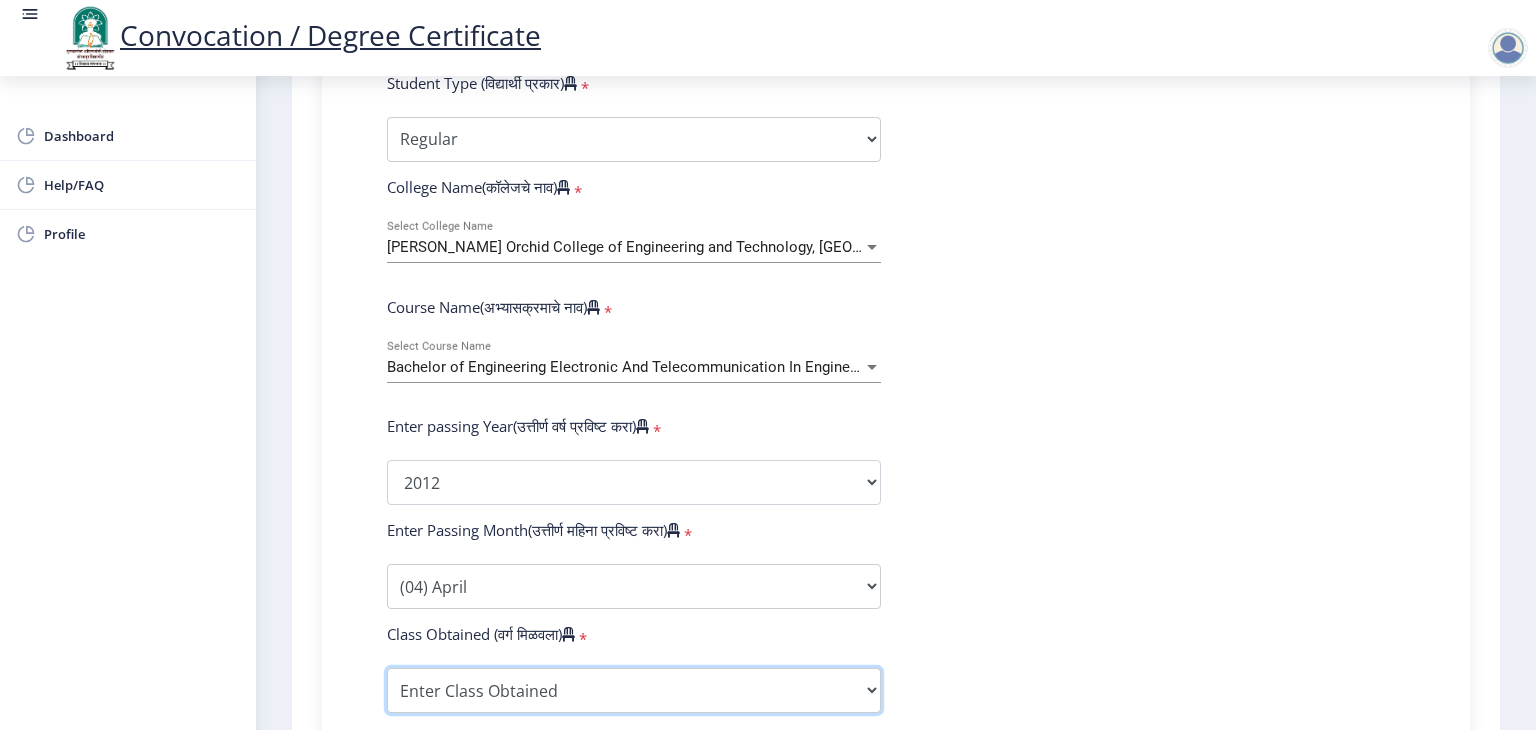 click on "Enter Class Obtained DISTINCTION FIRST CLASS HIGHER SECOND CLASS SECOND CLASS PASS CLASS OUTSTANDING - EXEMPLARY FIRST CLASS WITH DISTINCTION Grade O Grade A+ Grade A Grade B+ Grade B Grade C+ Grade C Grade F/FC Grade F Grade D Grade E" at bounding box center (634, 690) 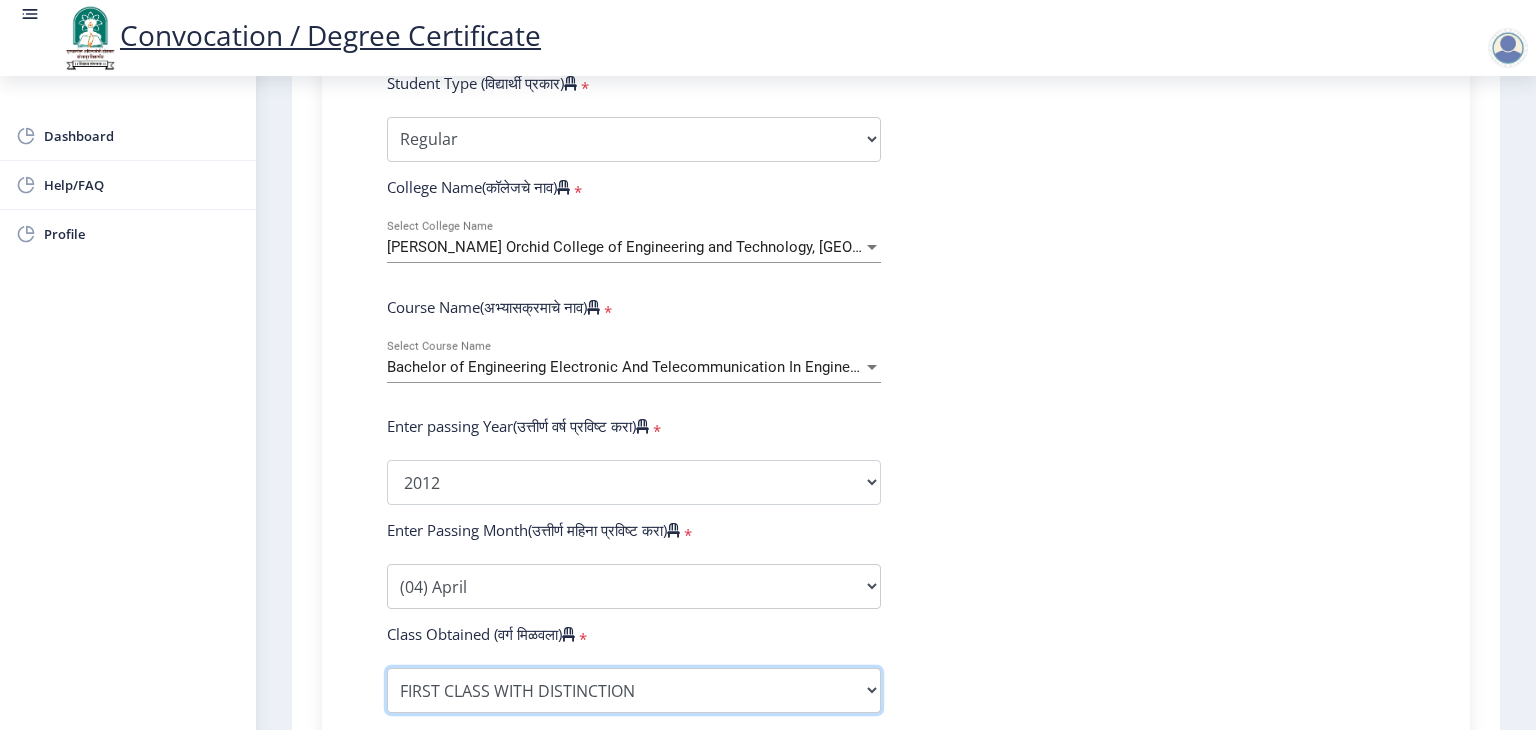 click on "Enter Class Obtained DISTINCTION FIRST CLASS HIGHER SECOND CLASS SECOND CLASS PASS CLASS OUTSTANDING - EXEMPLARY FIRST CLASS WITH DISTINCTION Grade O Grade A+ Grade A Grade B+ Grade B Grade C+ Grade C Grade F/FC Grade F Grade D Grade E" at bounding box center (634, 690) 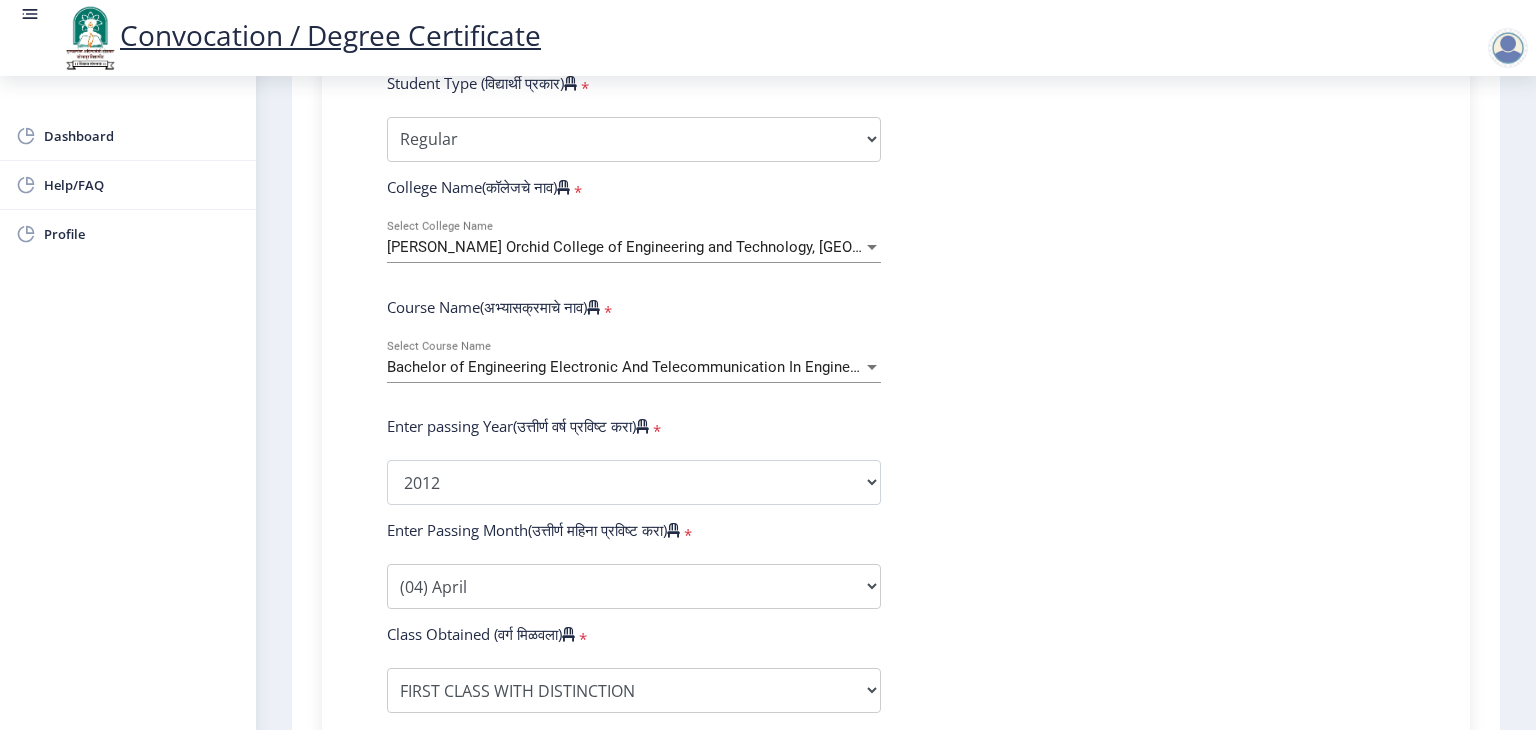 drag, startPoint x: 1523, startPoint y: 154, endPoint x: 1532, endPoint y: 247, distance: 93.43447 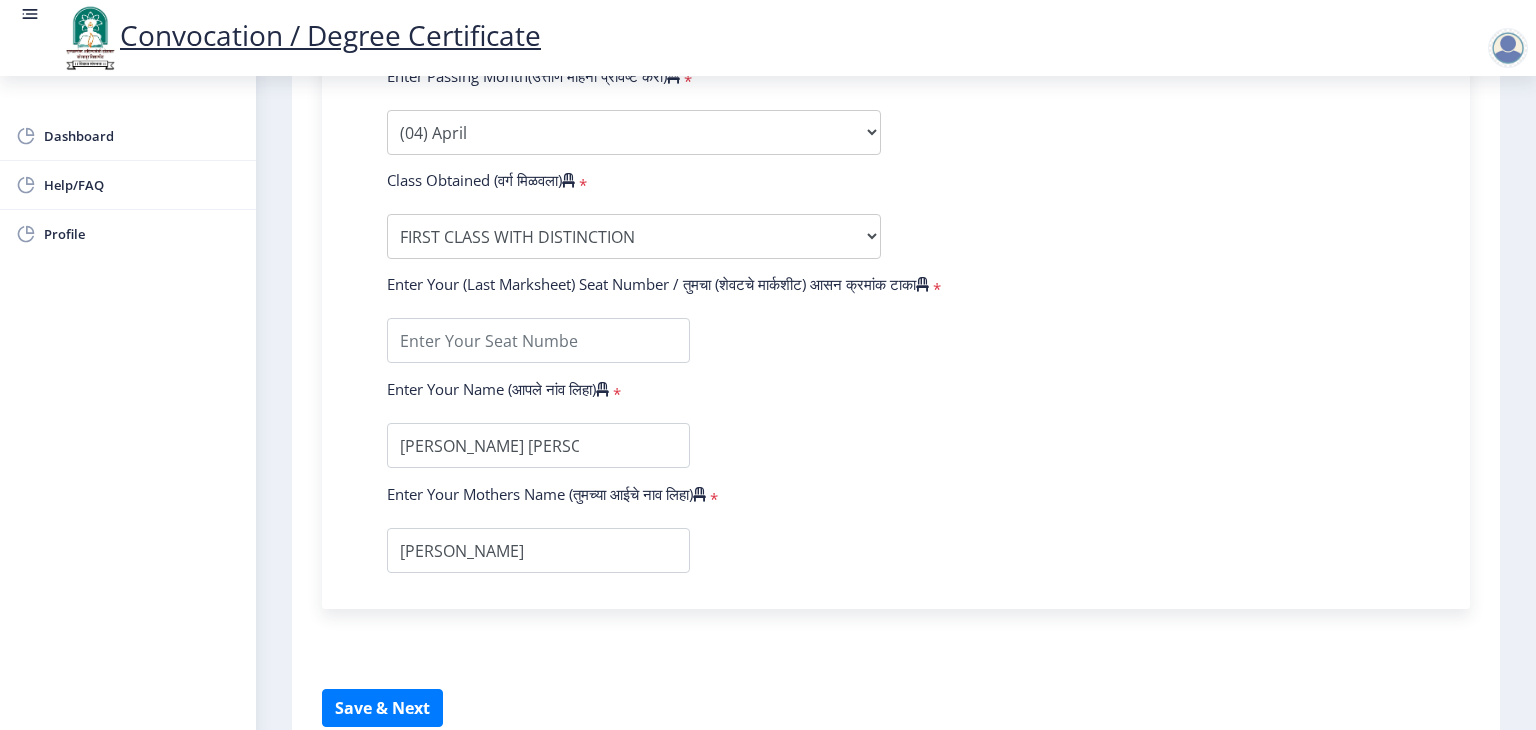 scroll, scrollTop: 1122, scrollLeft: 0, axis: vertical 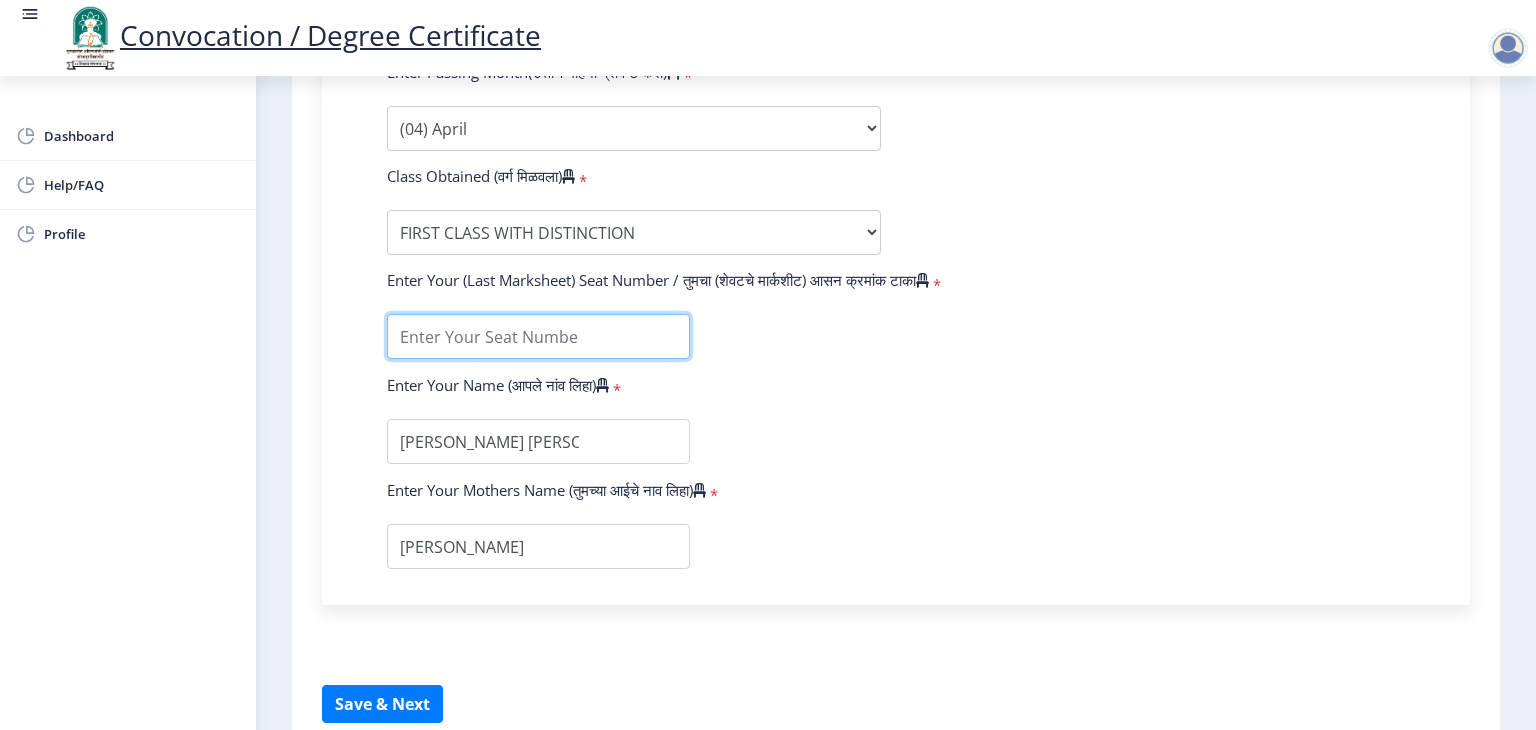 click at bounding box center [538, 336] 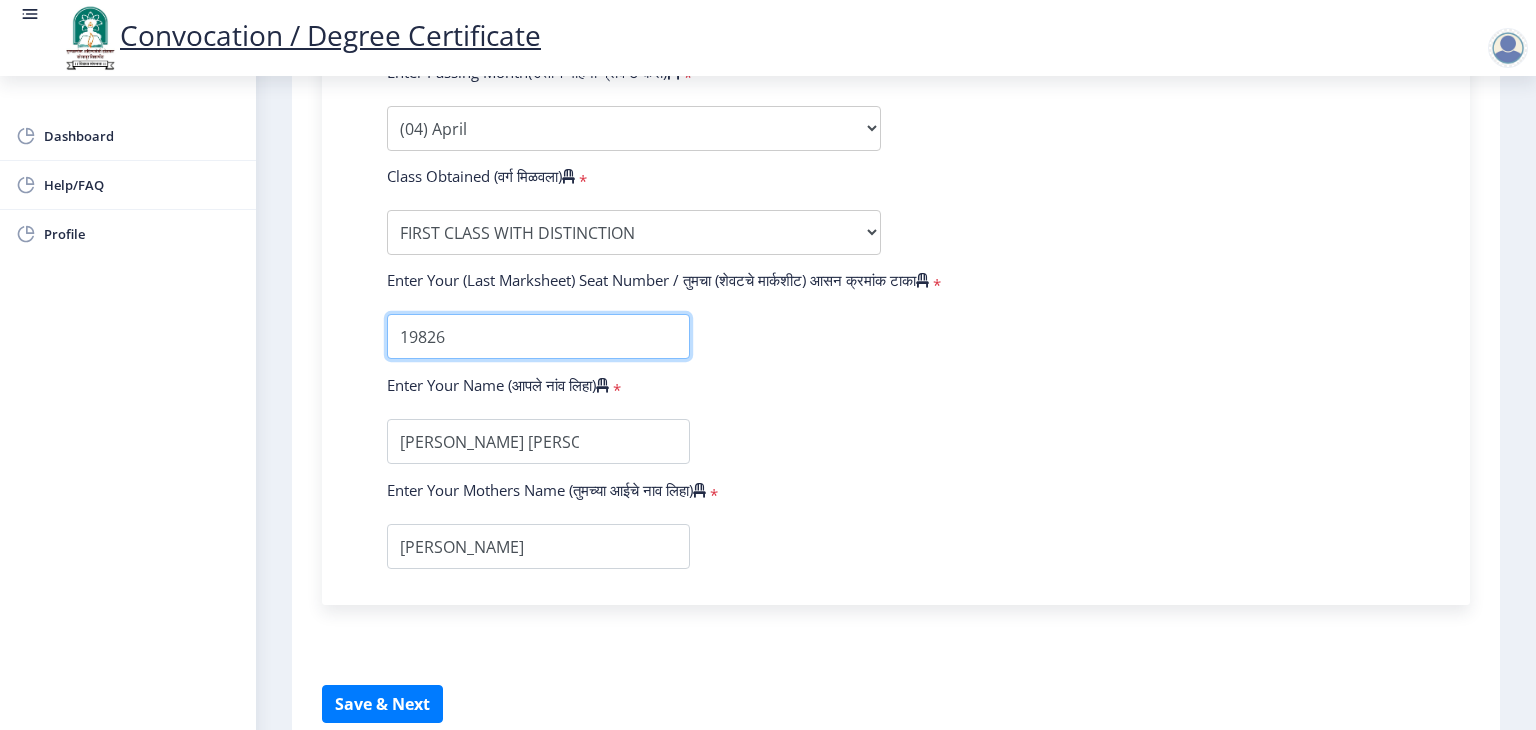 type on "19826" 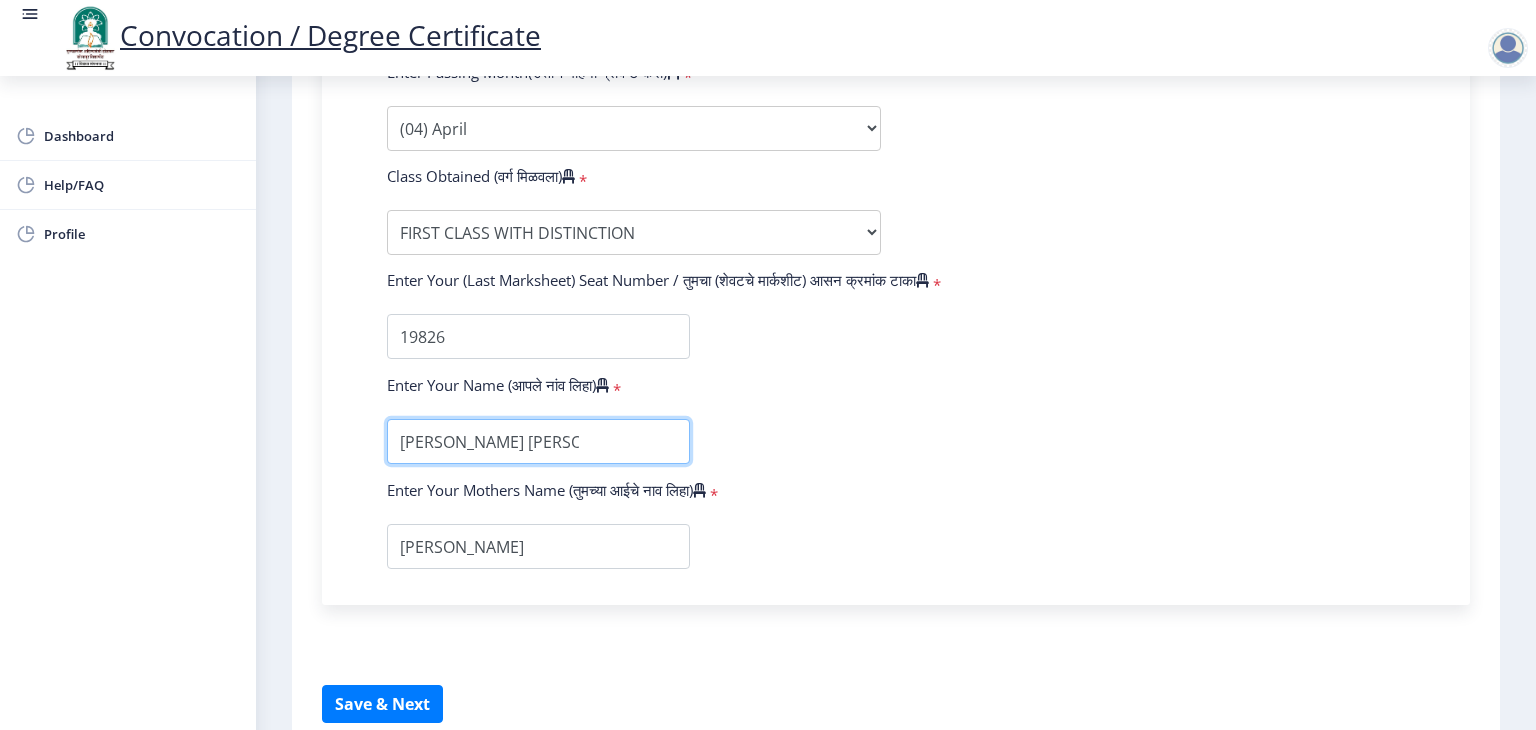 click at bounding box center (538, 441) 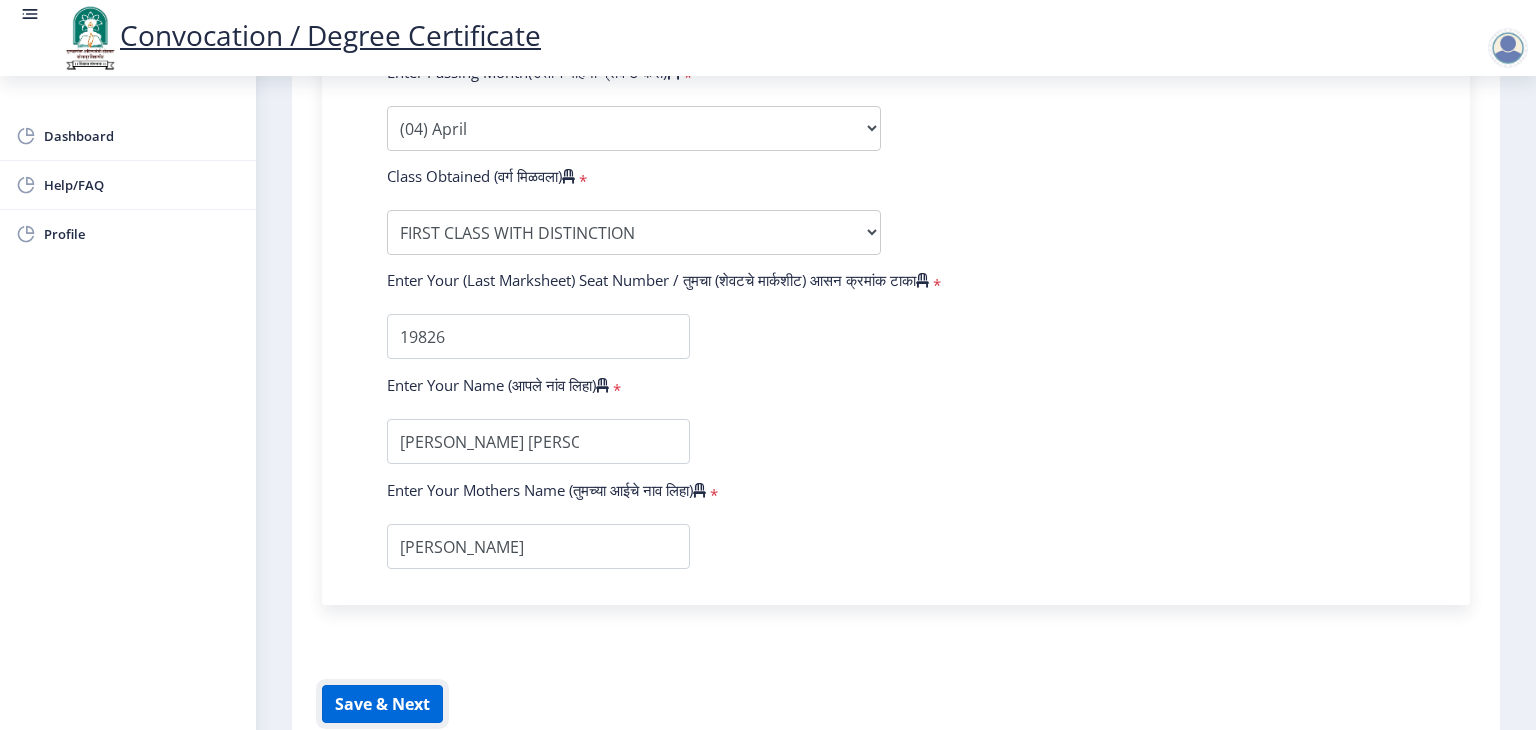 click on "Save & Next" 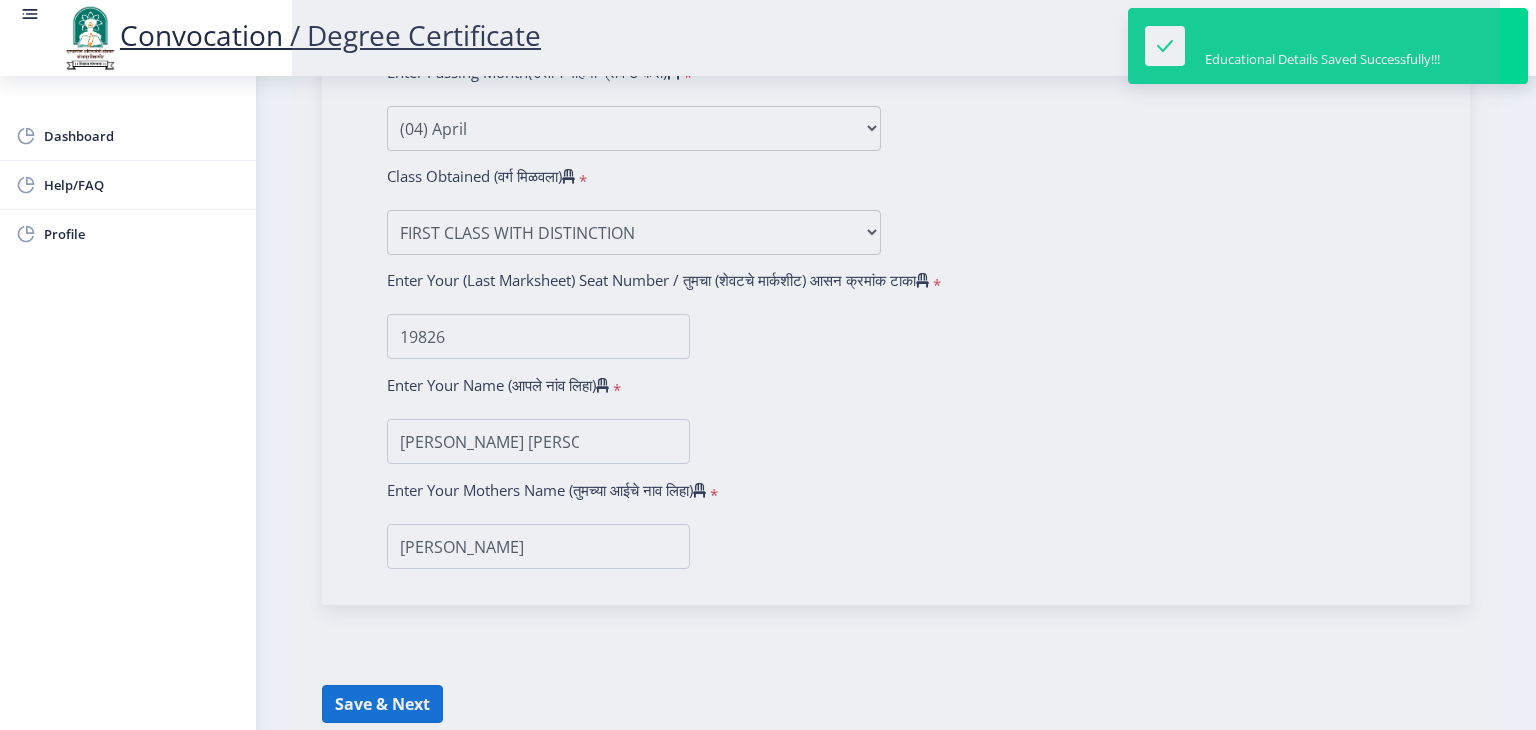 select 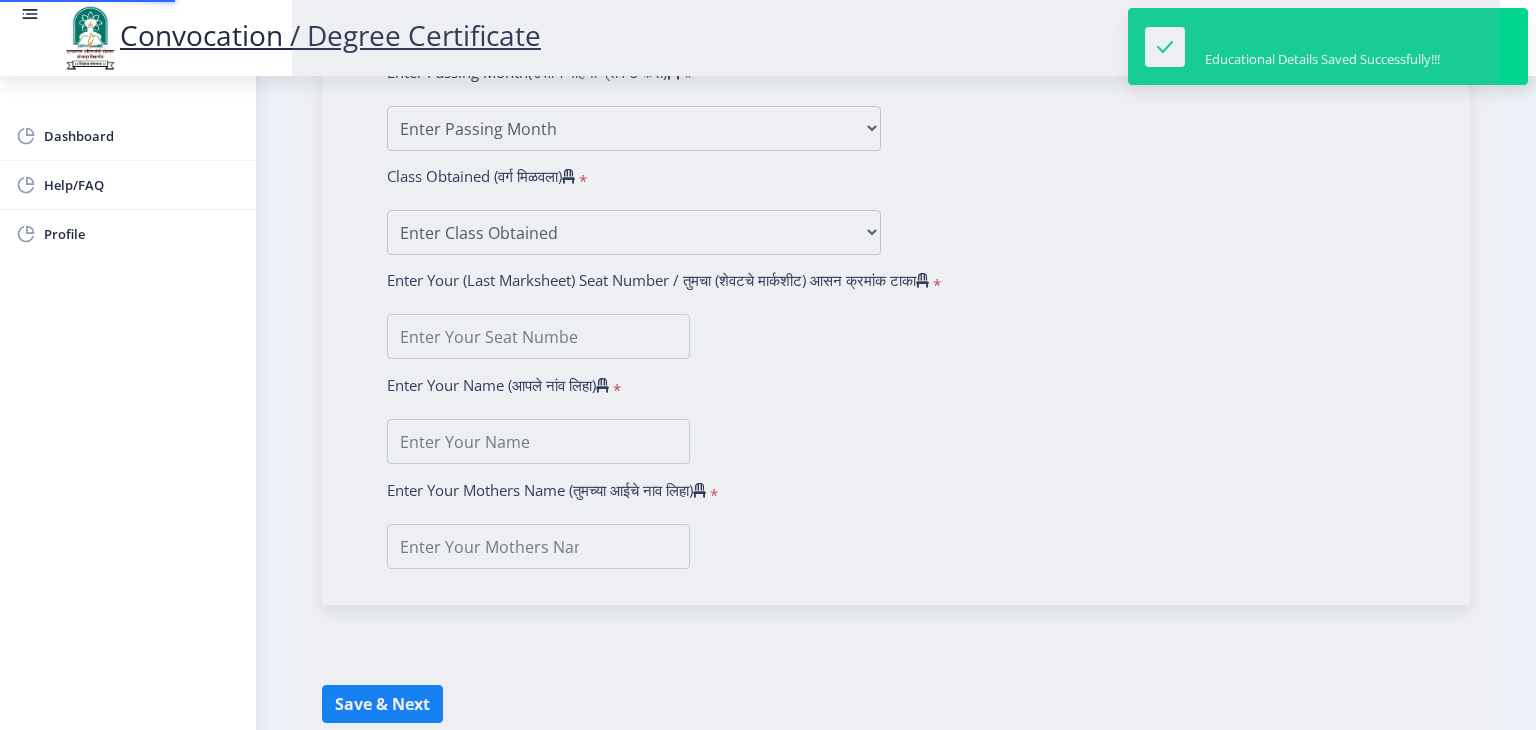 type on "[PERSON_NAME] [PERSON_NAME]" 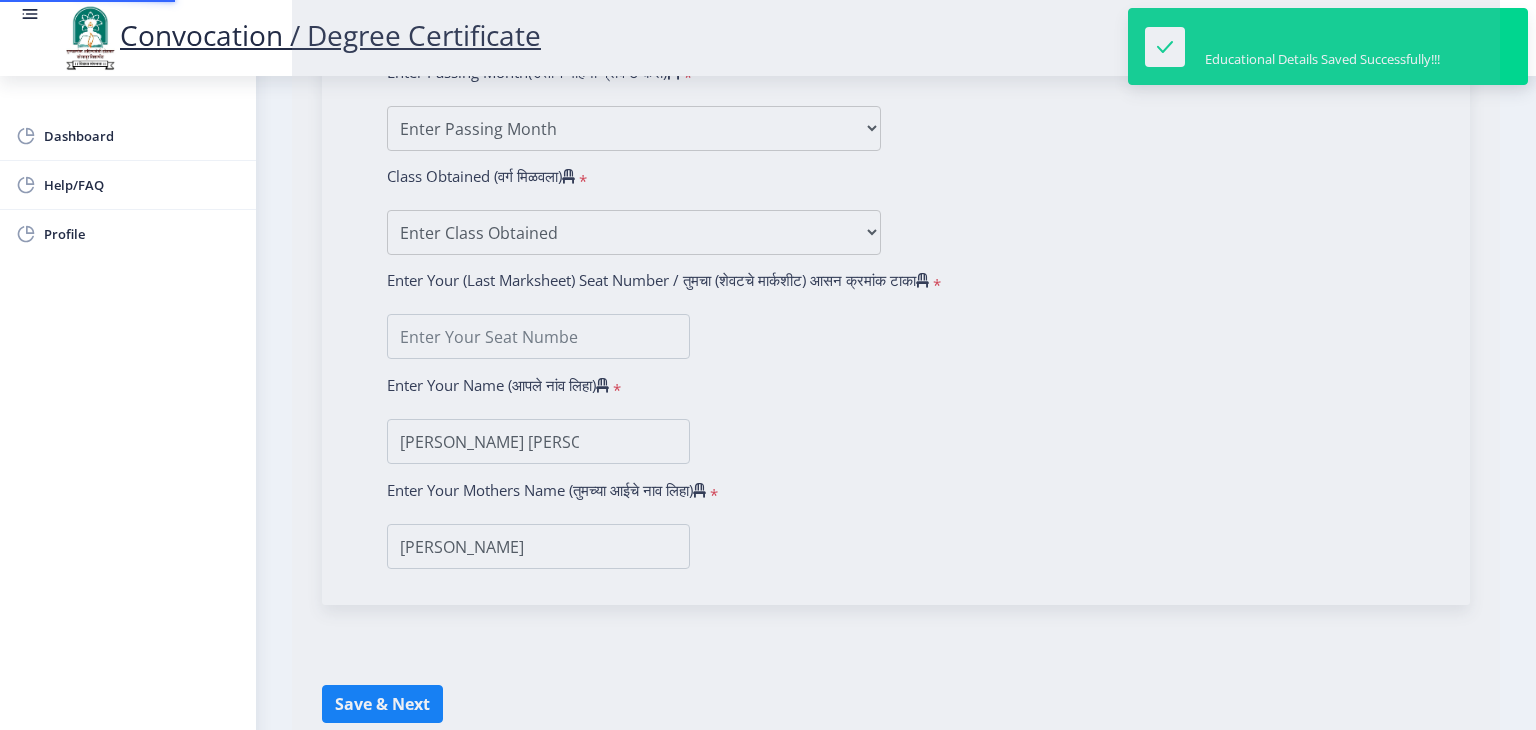 scroll, scrollTop: 0, scrollLeft: 0, axis: both 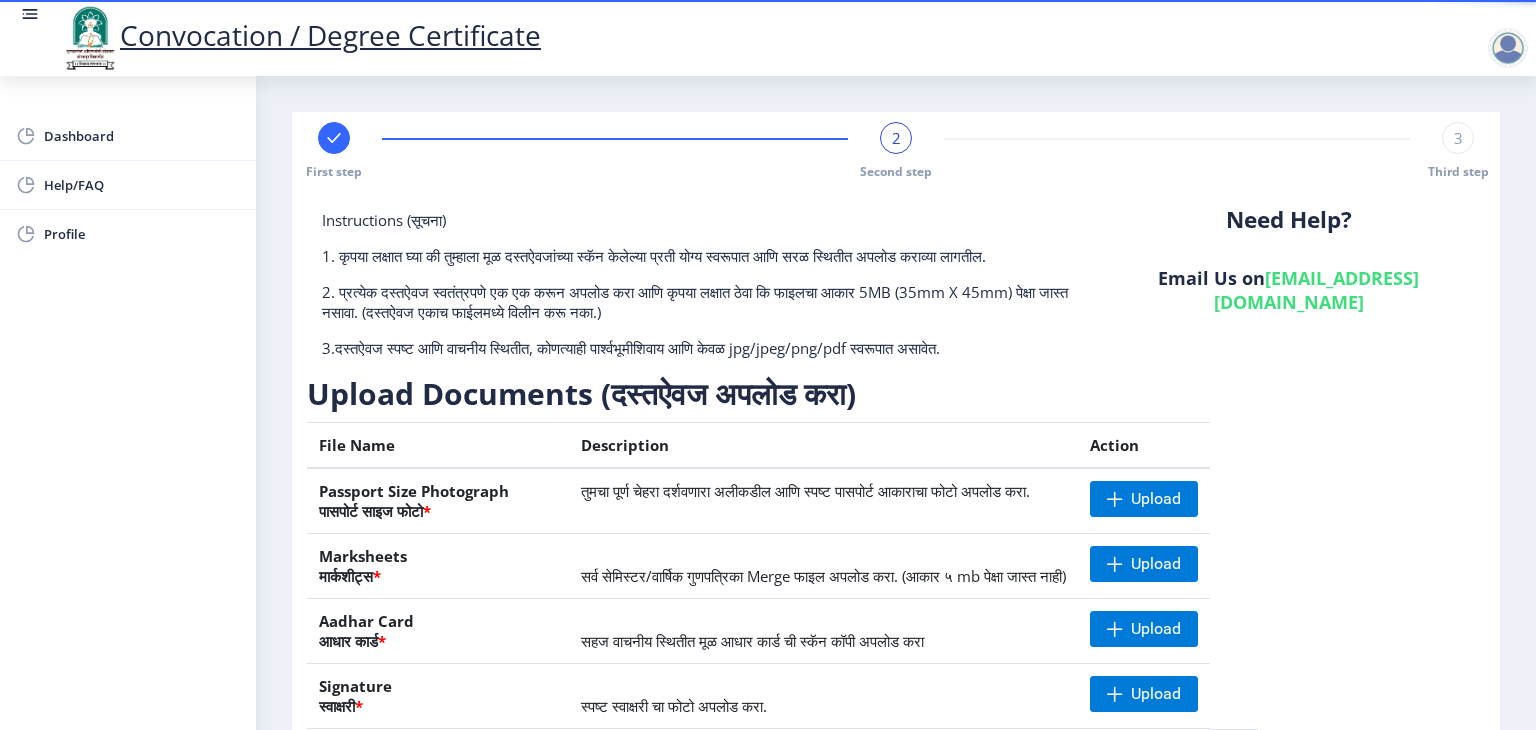drag, startPoint x: 1530, startPoint y: 206, endPoint x: 1530, endPoint y: 297, distance: 91 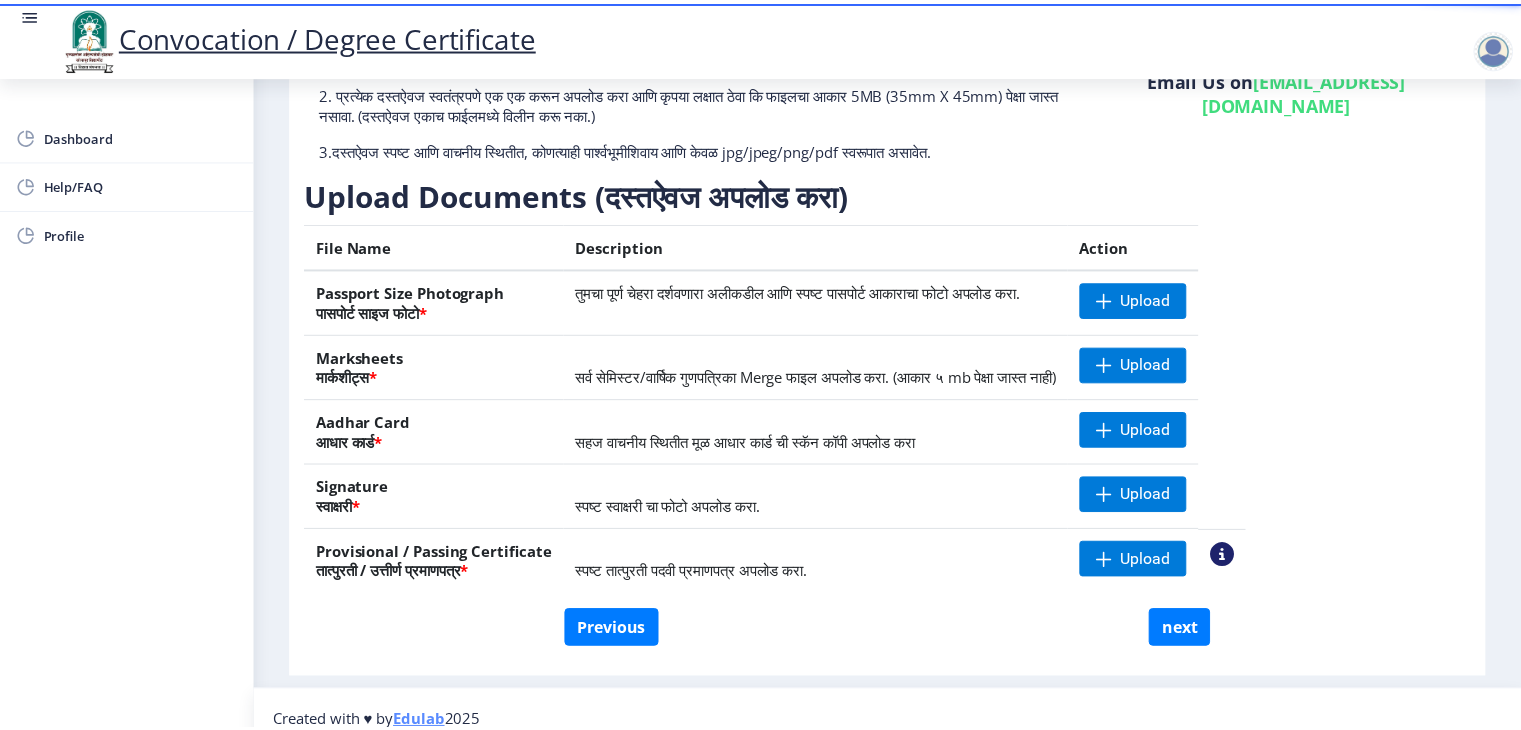 scroll, scrollTop: 218, scrollLeft: 0, axis: vertical 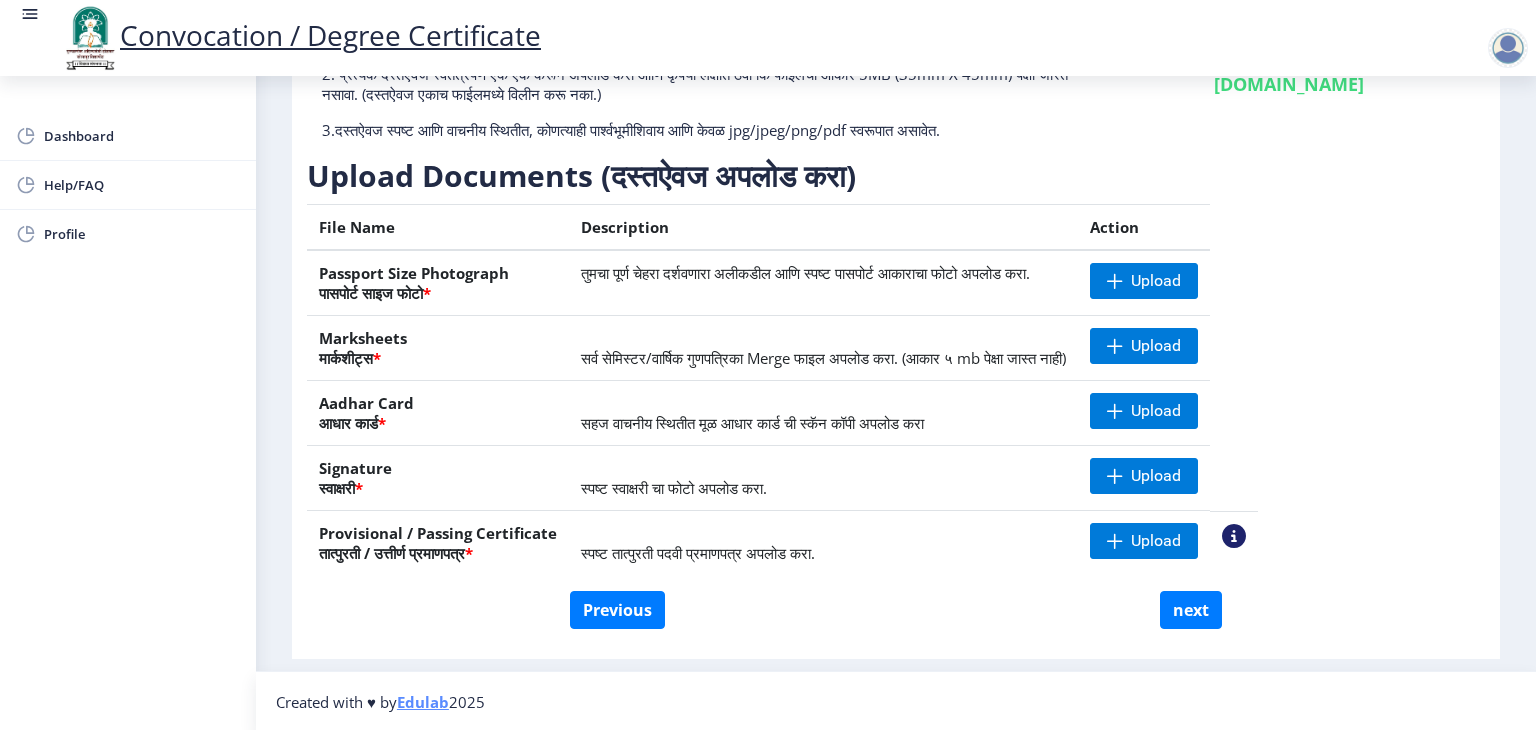 click 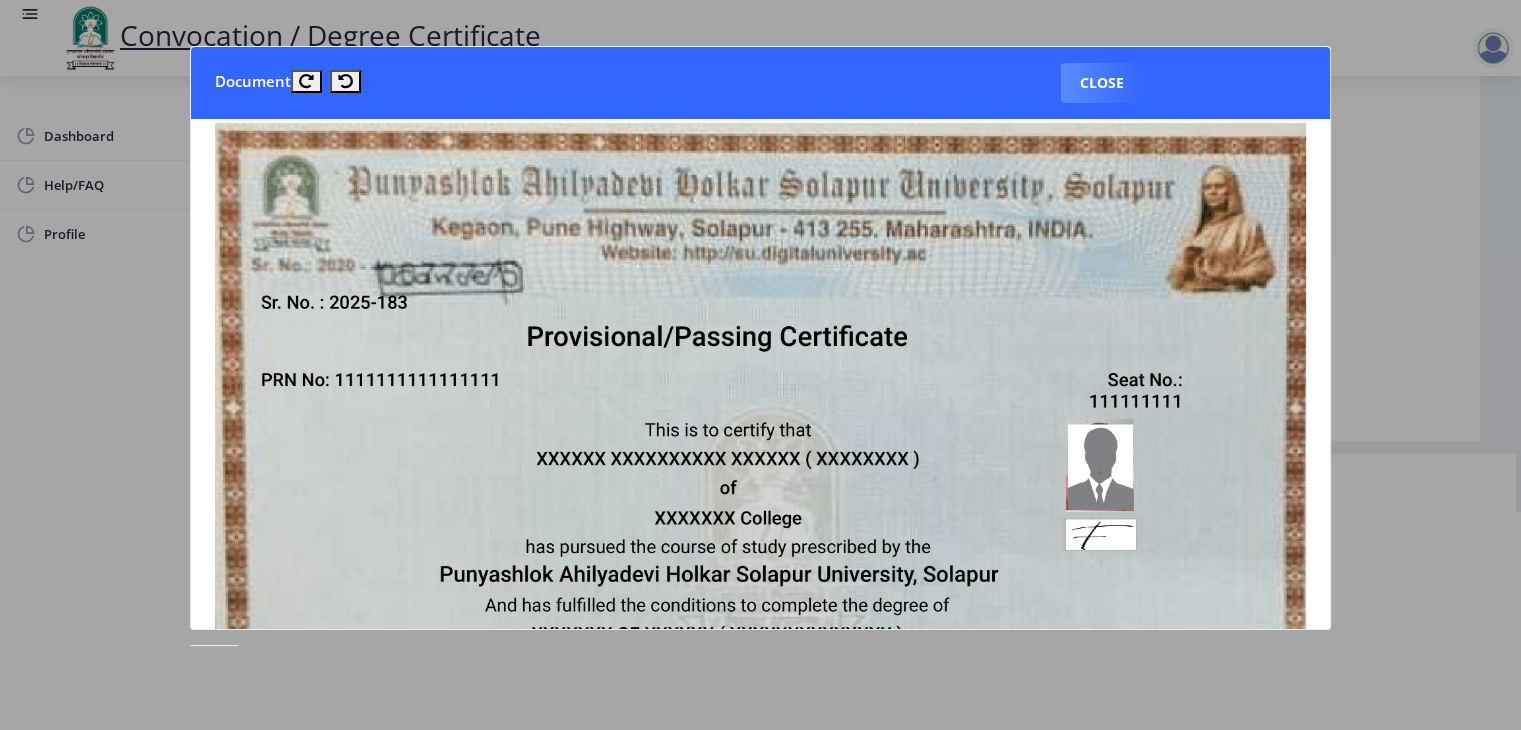 scroll, scrollTop: 0, scrollLeft: 0, axis: both 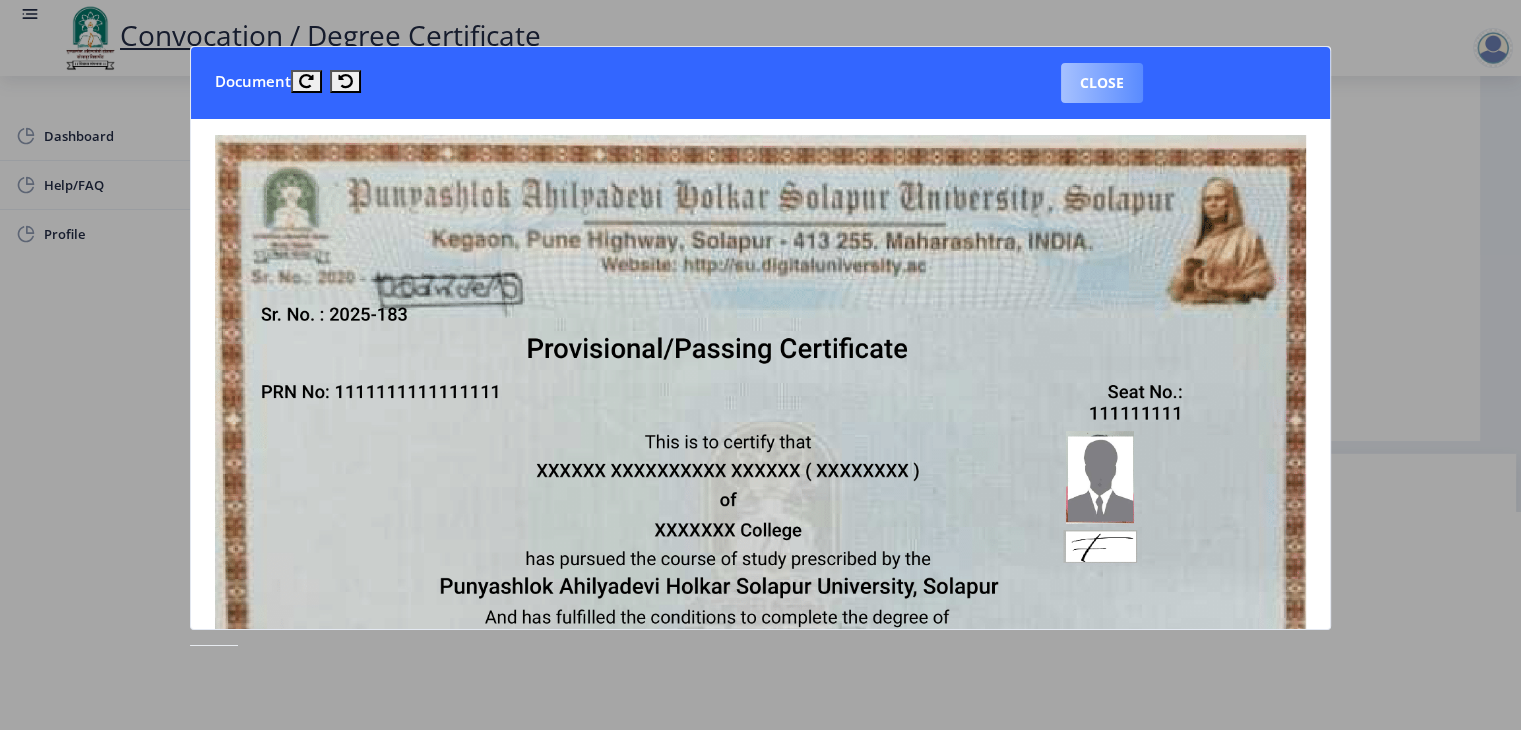 click on "Close" at bounding box center [1102, 83] 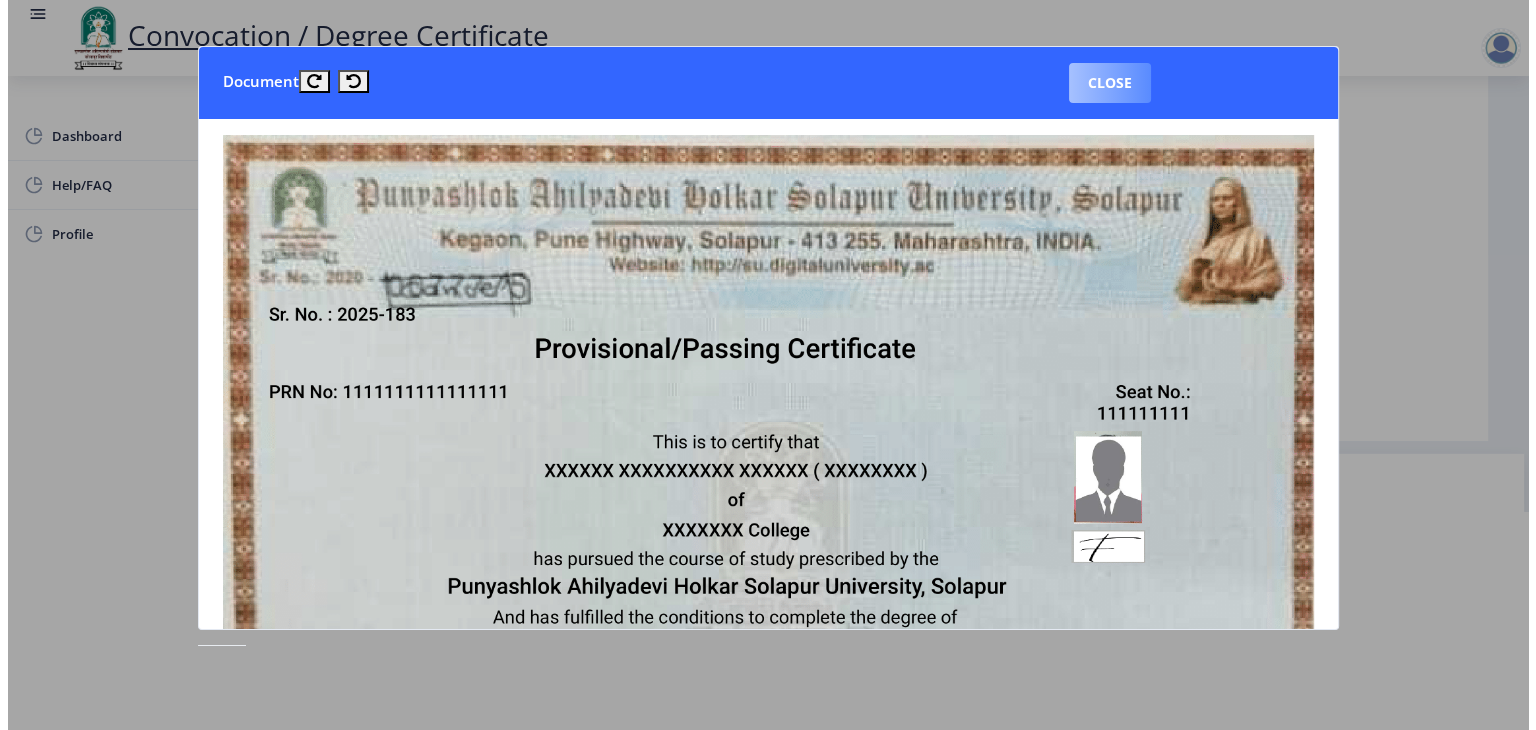 scroll, scrollTop: 23, scrollLeft: 0, axis: vertical 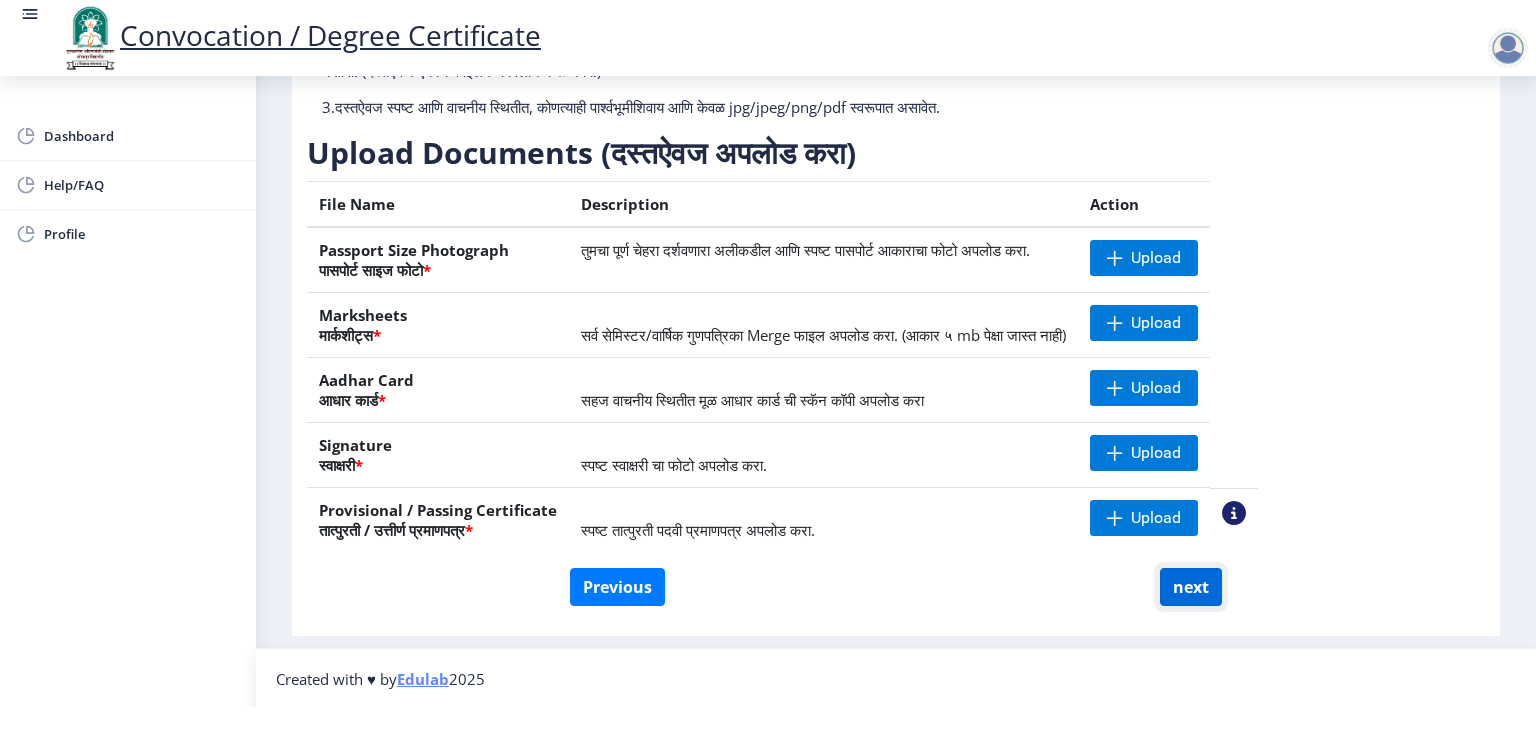click on "next" 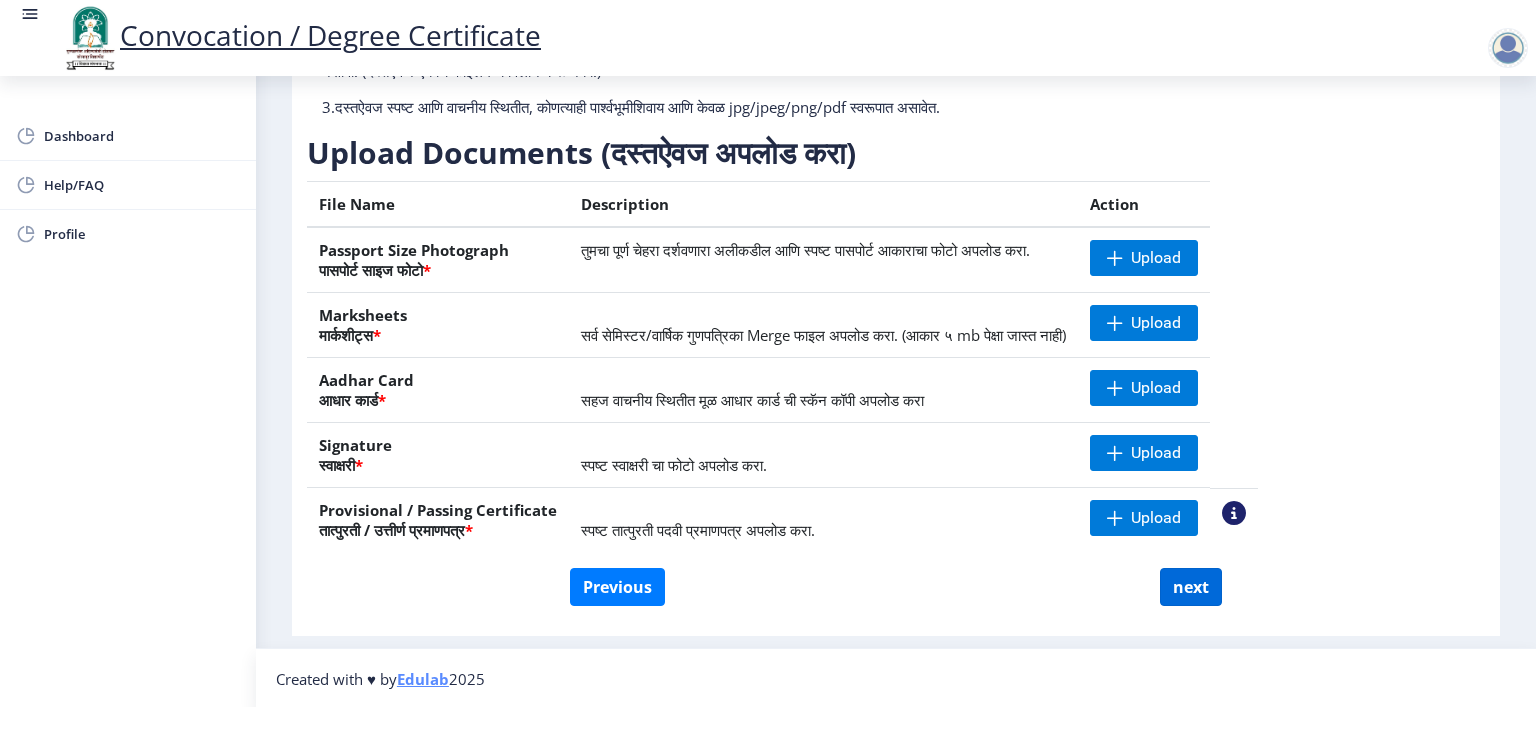 select 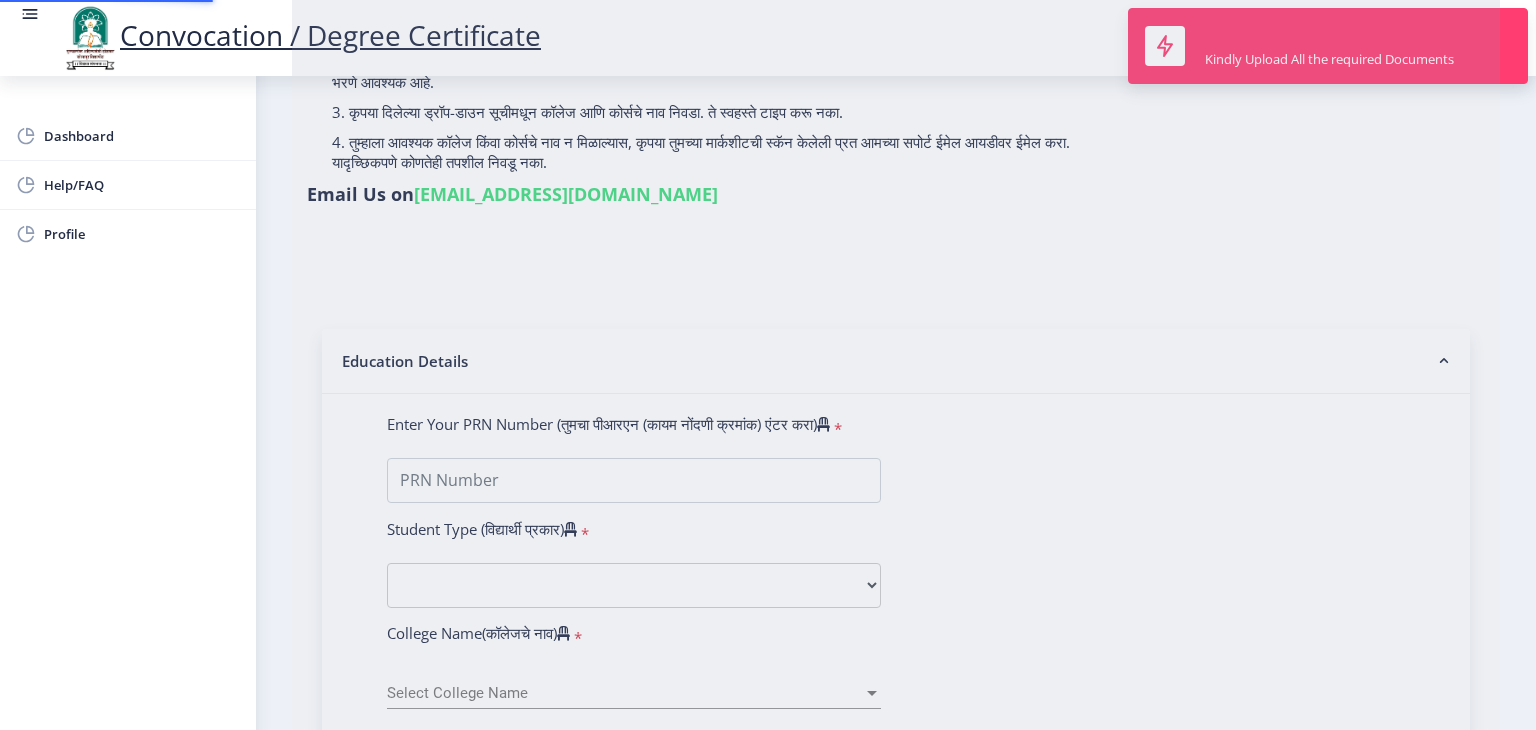 scroll, scrollTop: 0, scrollLeft: 0, axis: both 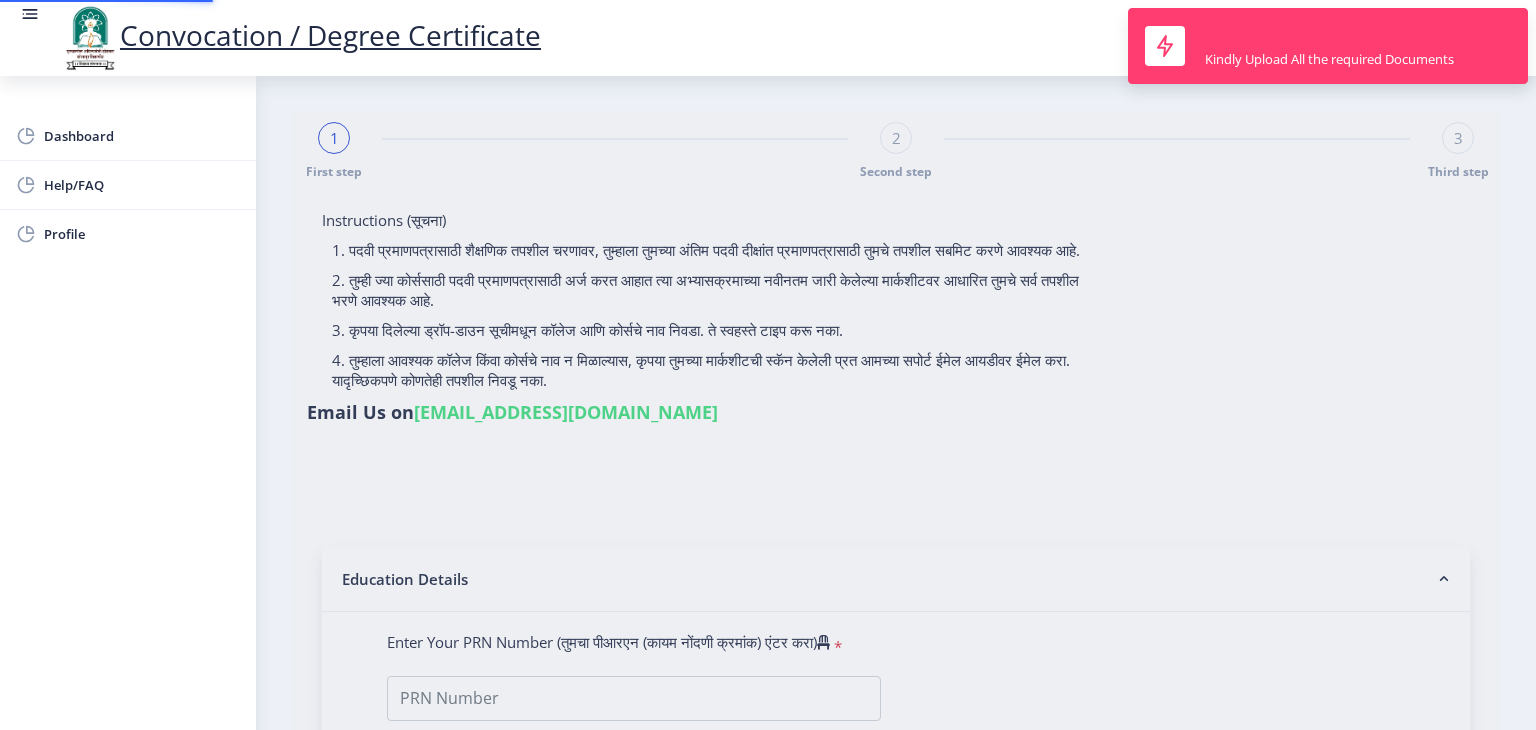 type on "0900001268" 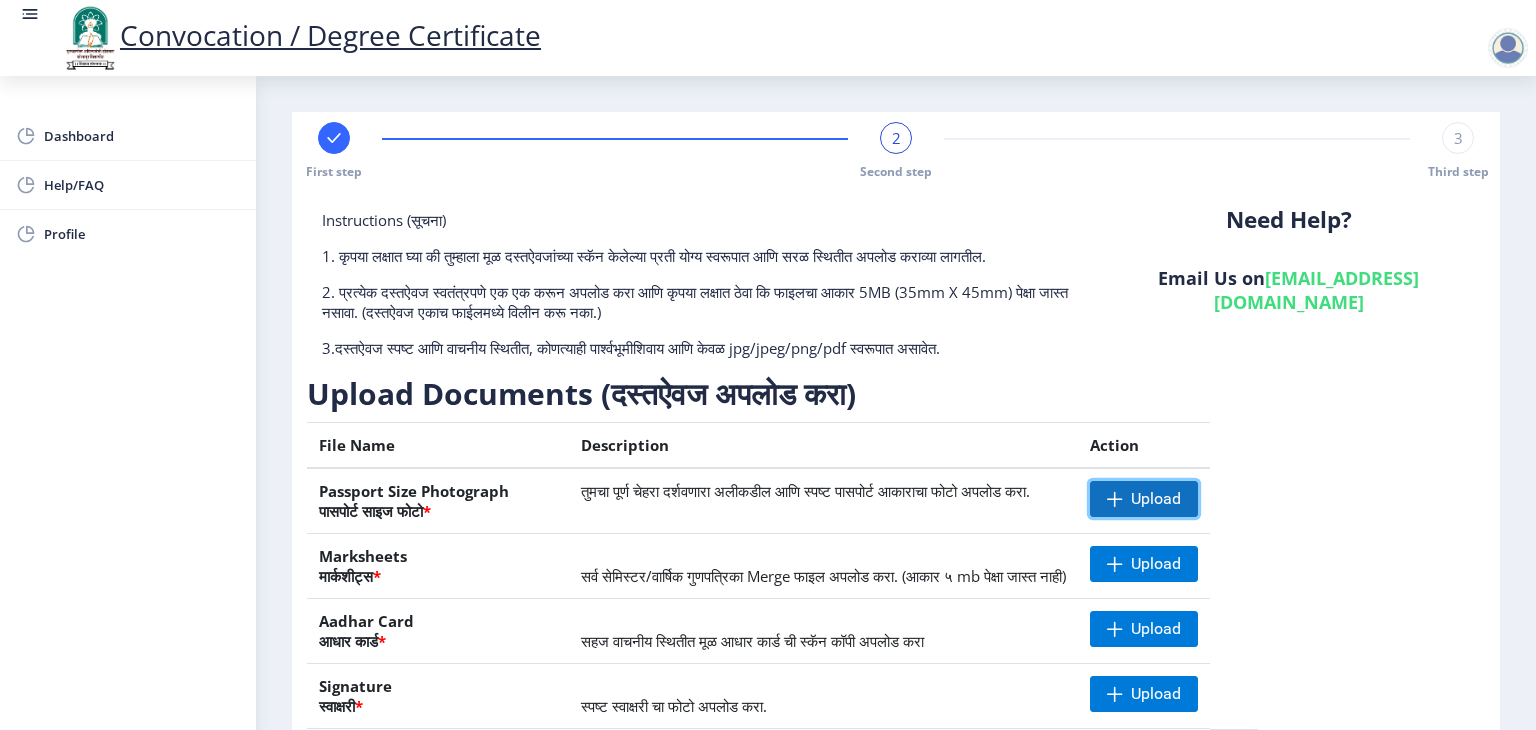 click on "Upload" 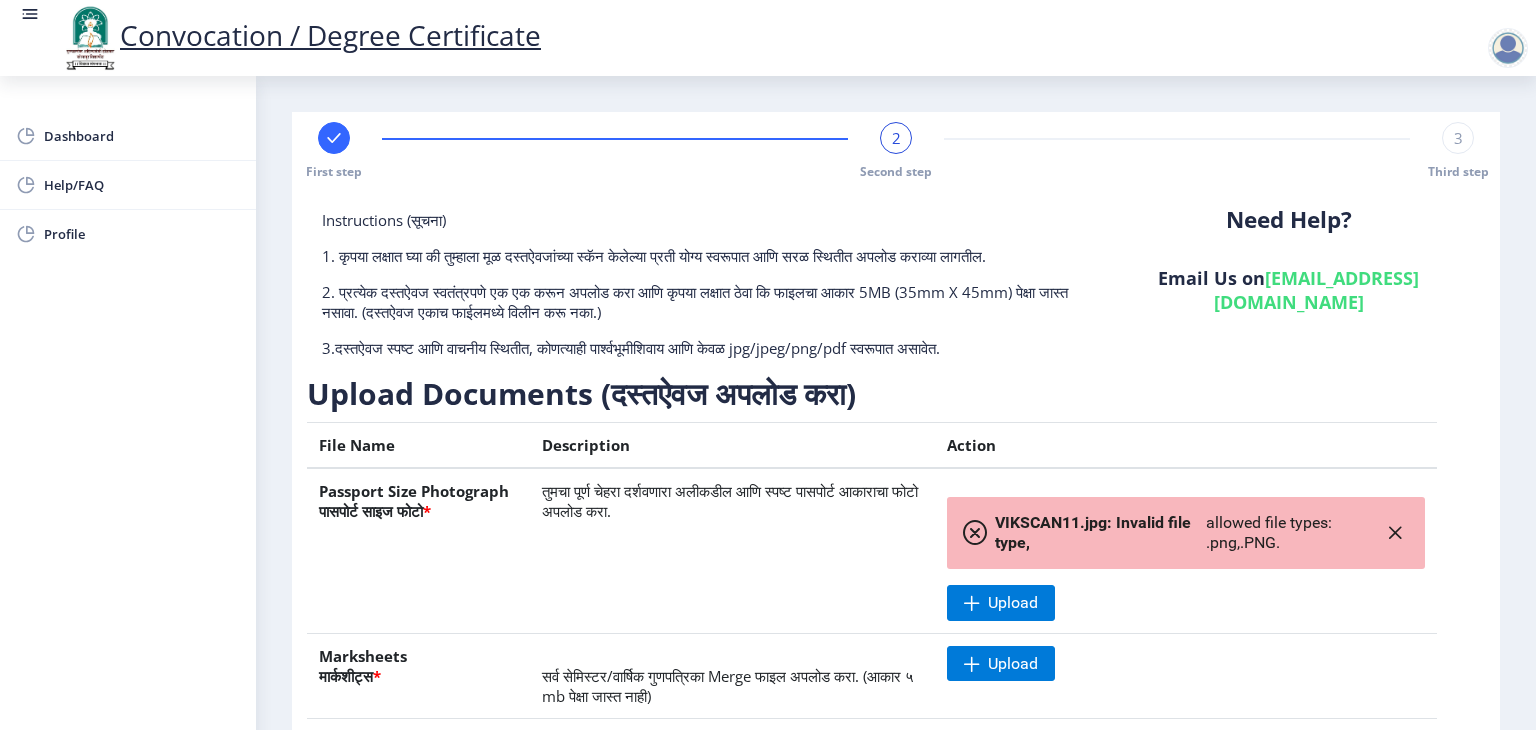 click on "VIKSCAN11.jpg: Invalid file type,  allowed file types: .png,.PNG." 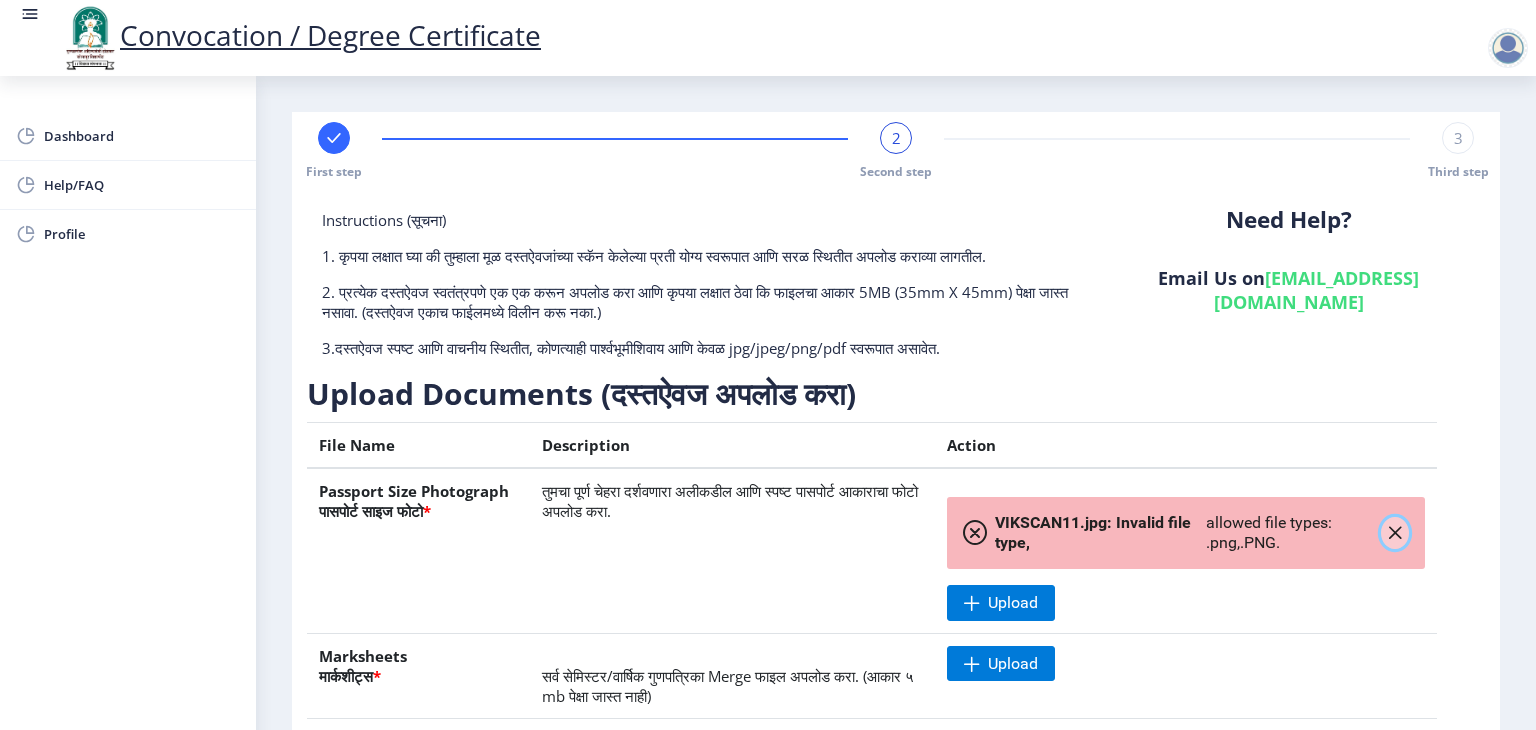 click 